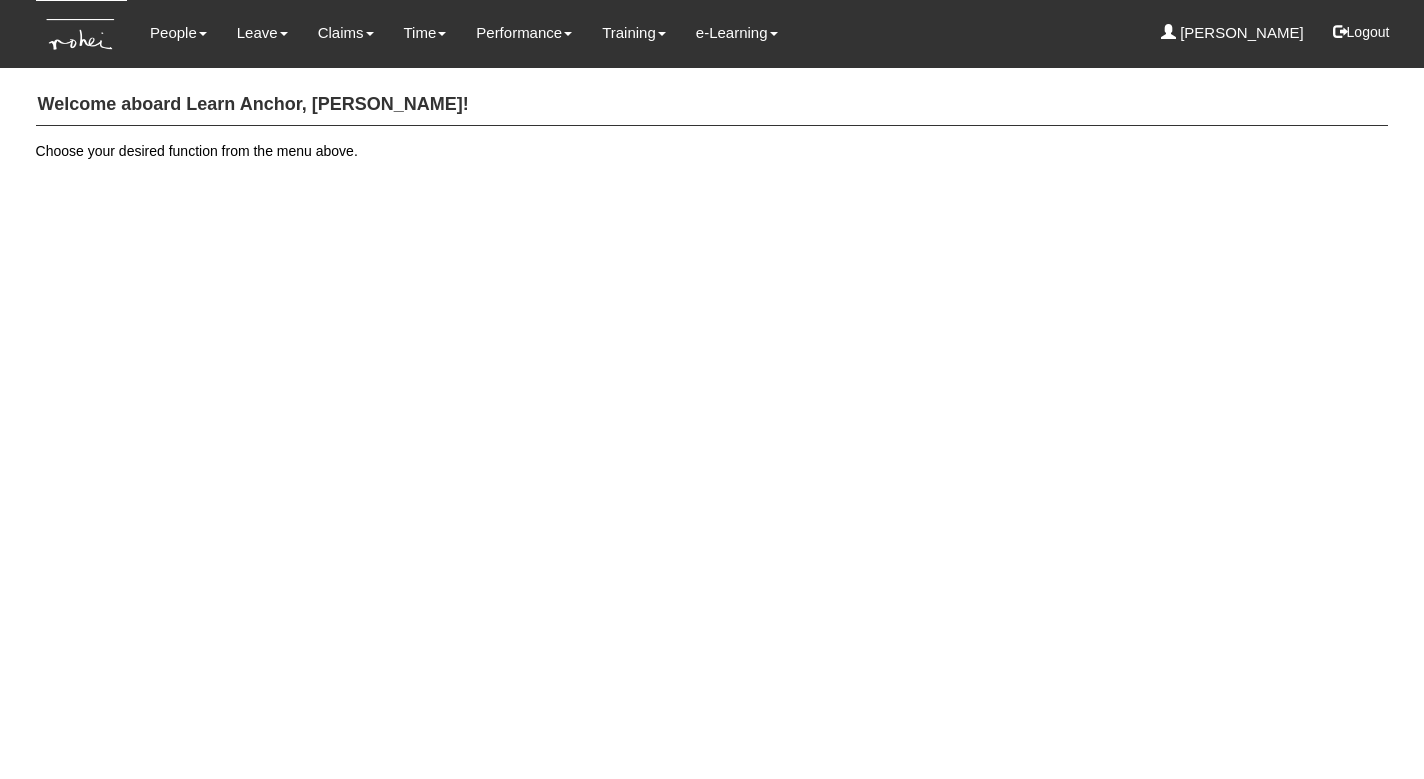 scroll, scrollTop: 0, scrollLeft: 0, axis: both 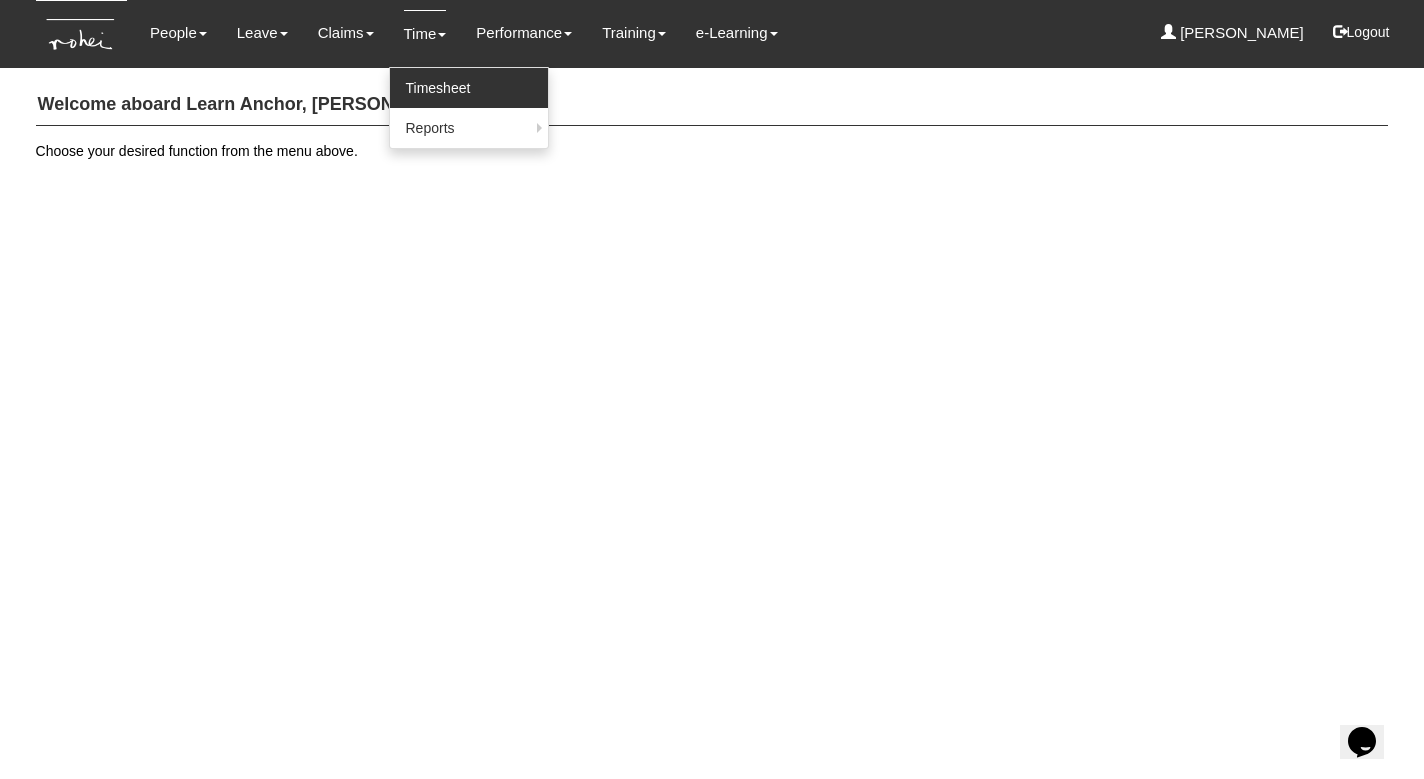 click on "Timesheet" at bounding box center (469, 88) 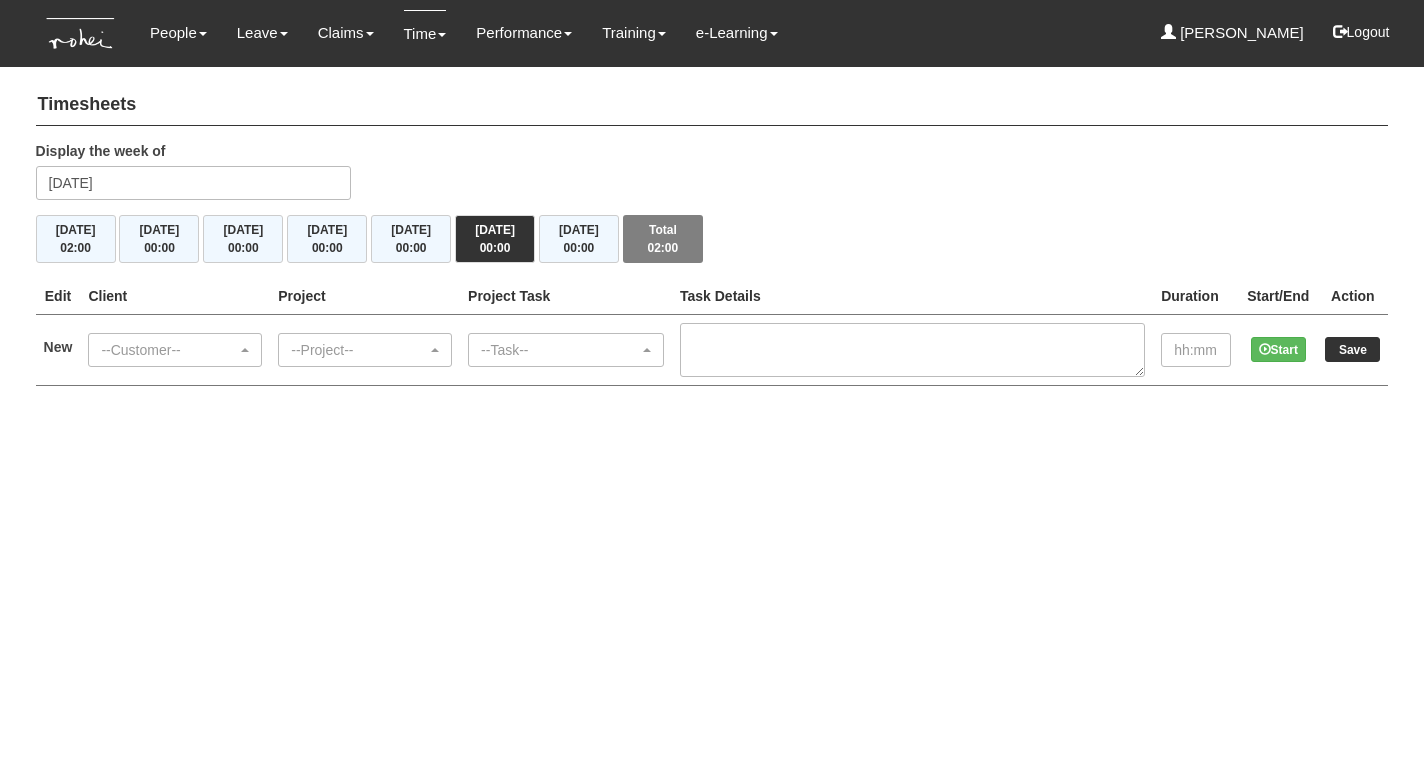 scroll, scrollTop: 0, scrollLeft: 0, axis: both 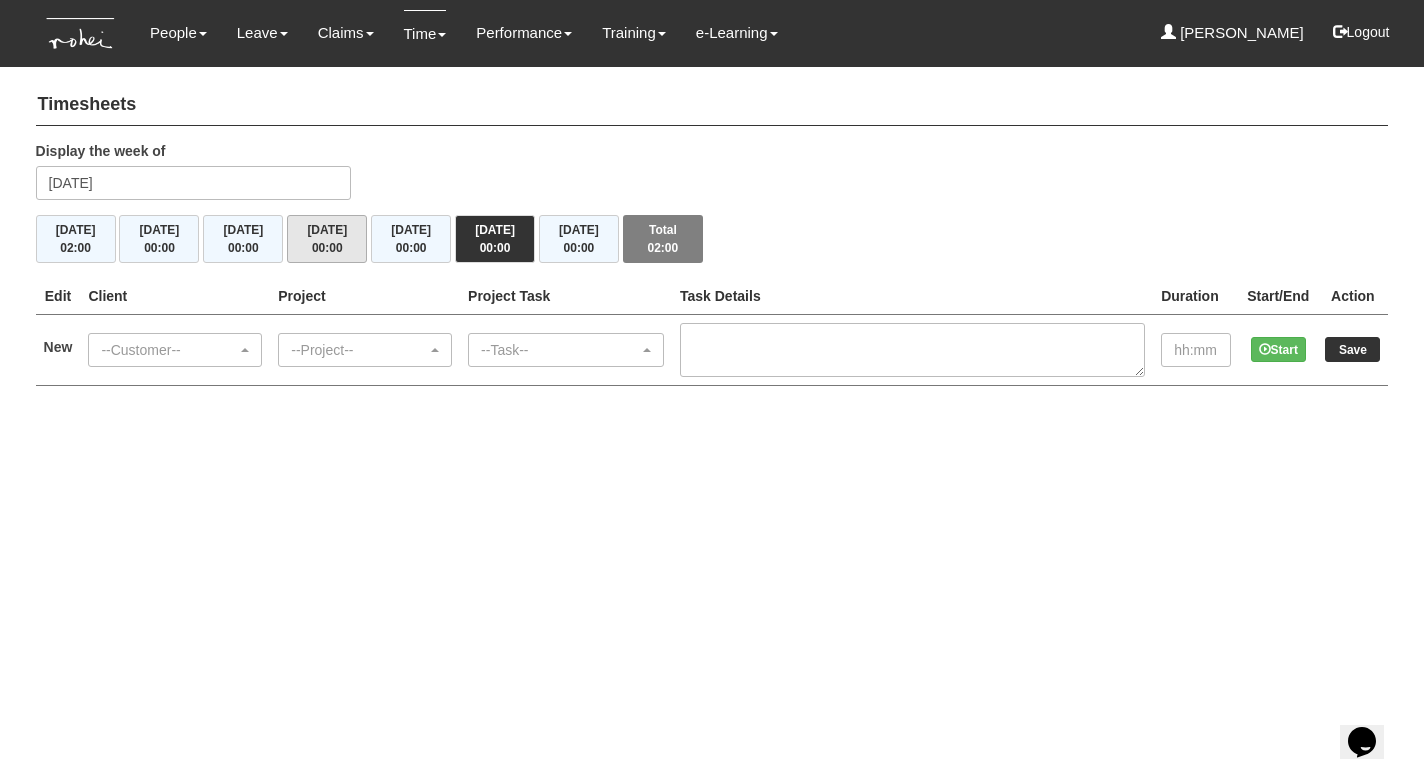click on "Thu 17/7 00:00" at bounding box center (327, 239) 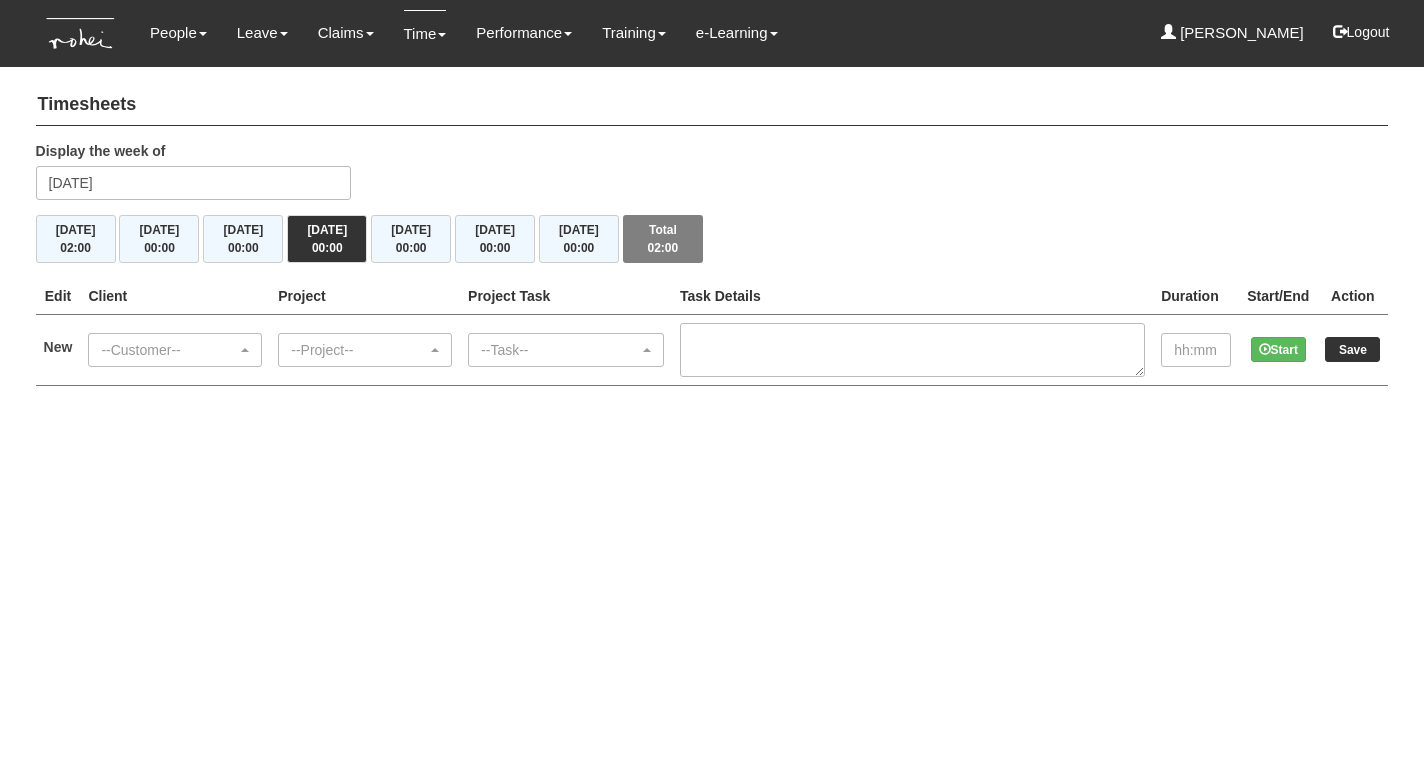 scroll, scrollTop: 0, scrollLeft: 0, axis: both 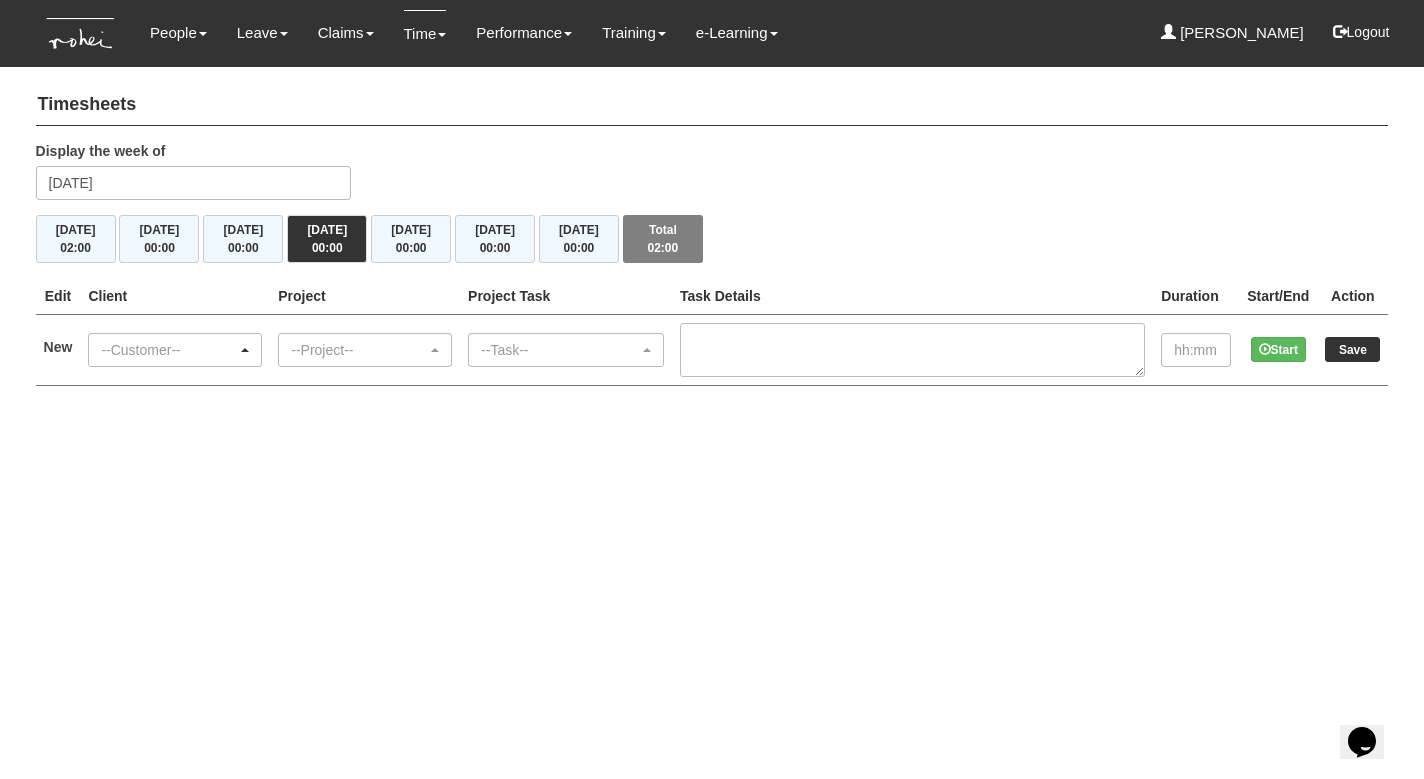click on "--Customer--" at bounding box center [169, 350] 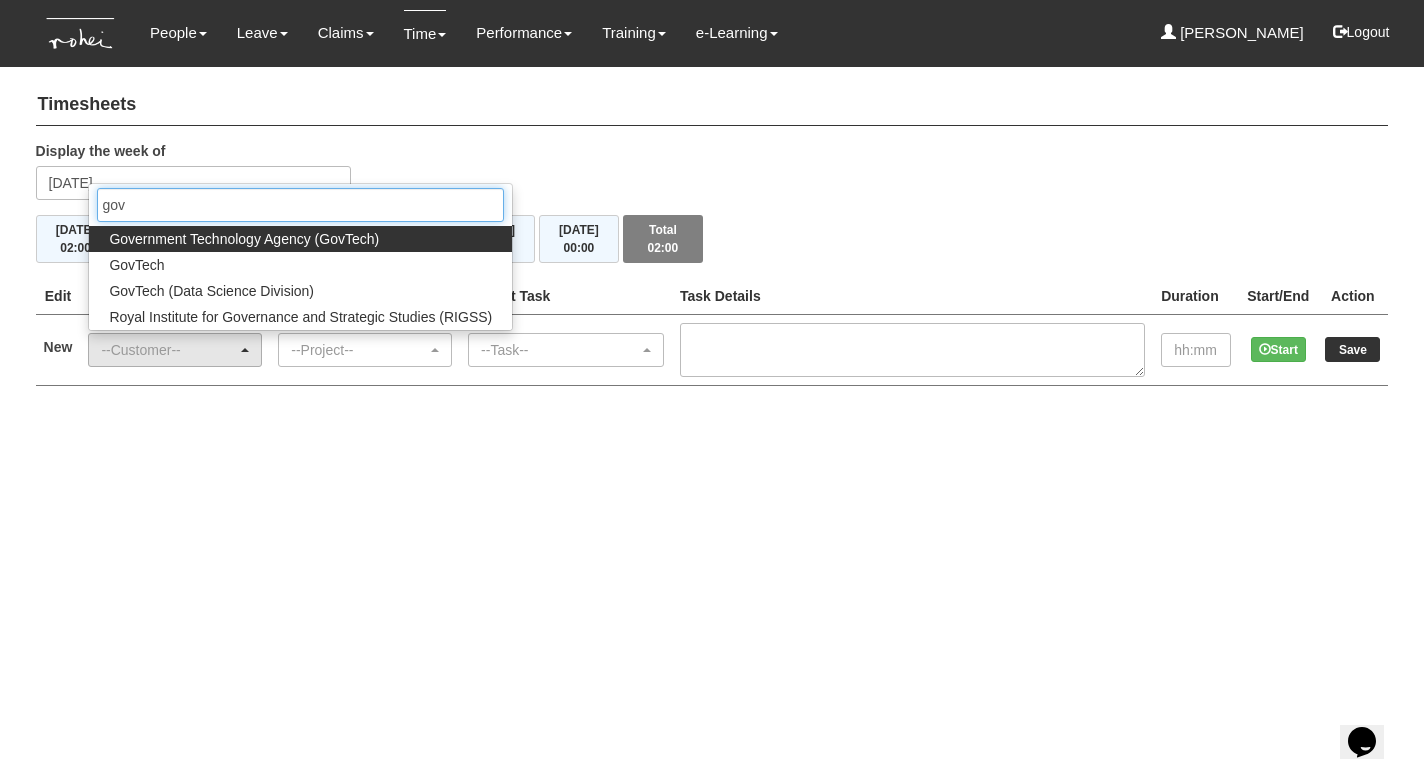 type on "gov" 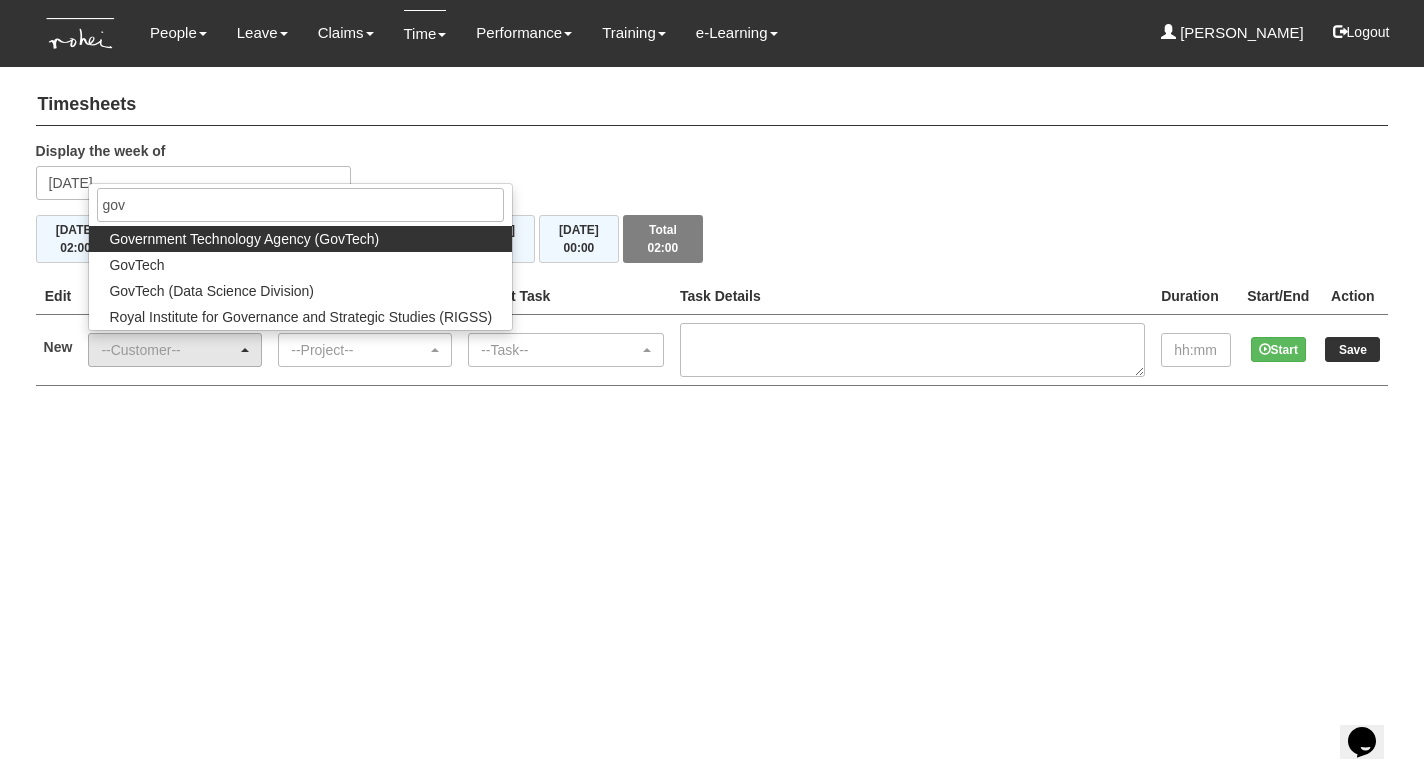 click on "Government Technology Agency (GovTech)" at bounding box center [244, 239] 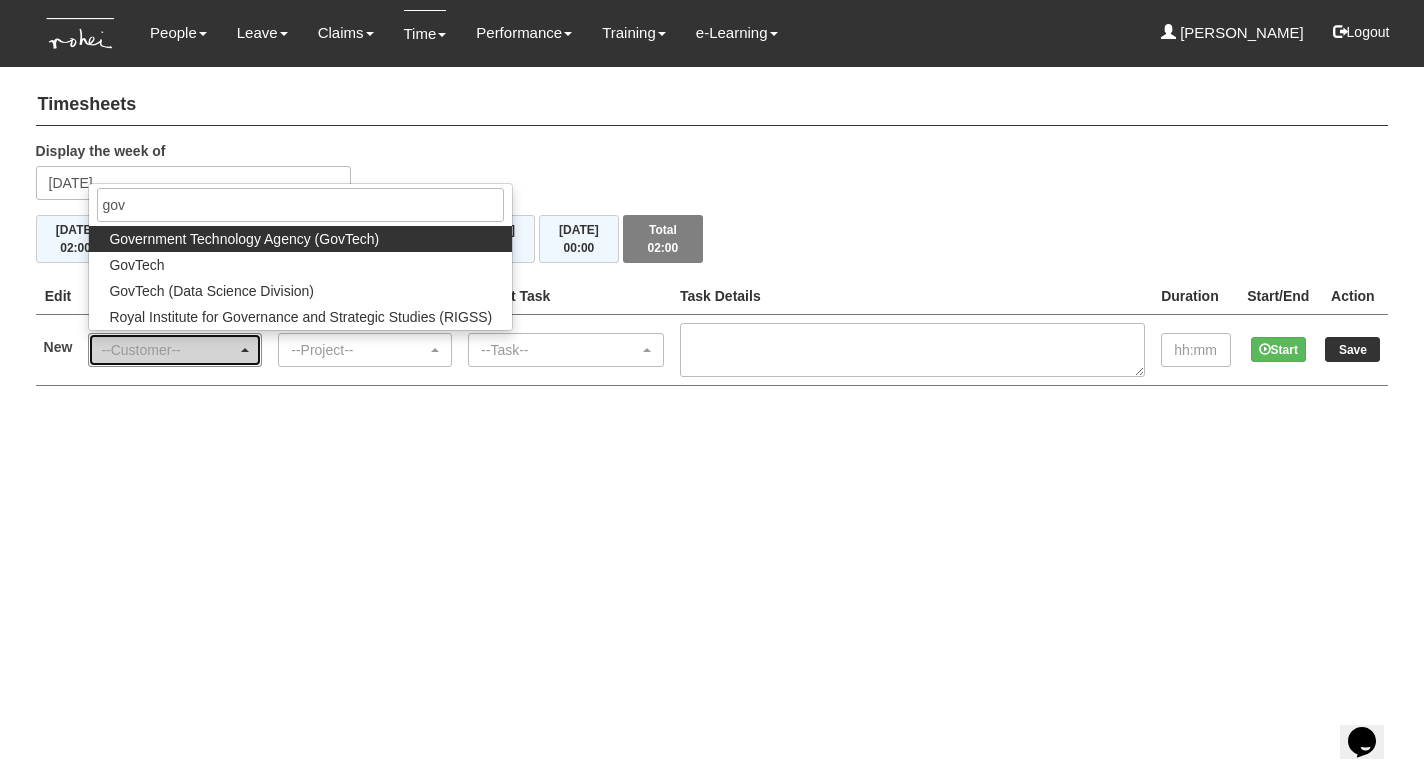 select on "900" 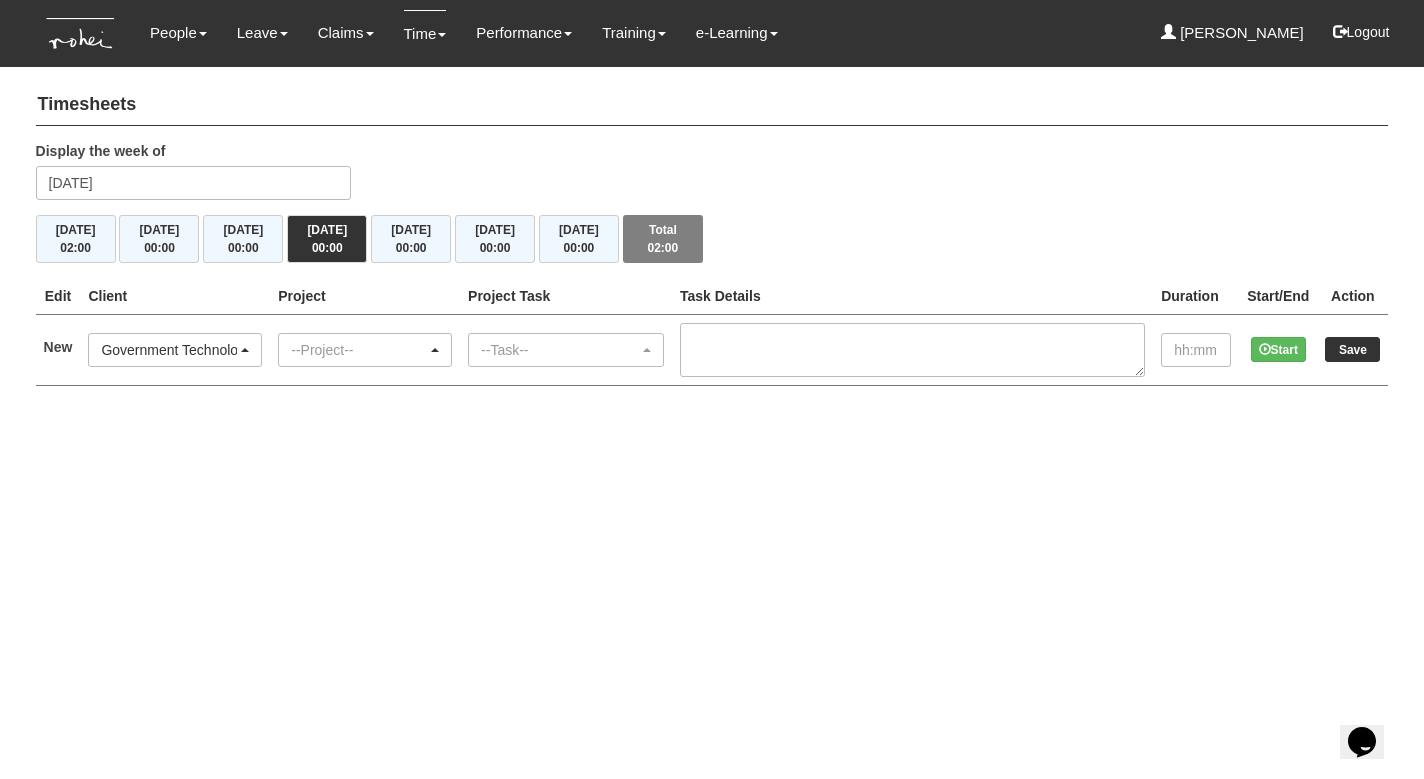 click on "--Project--" at bounding box center (359, 350) 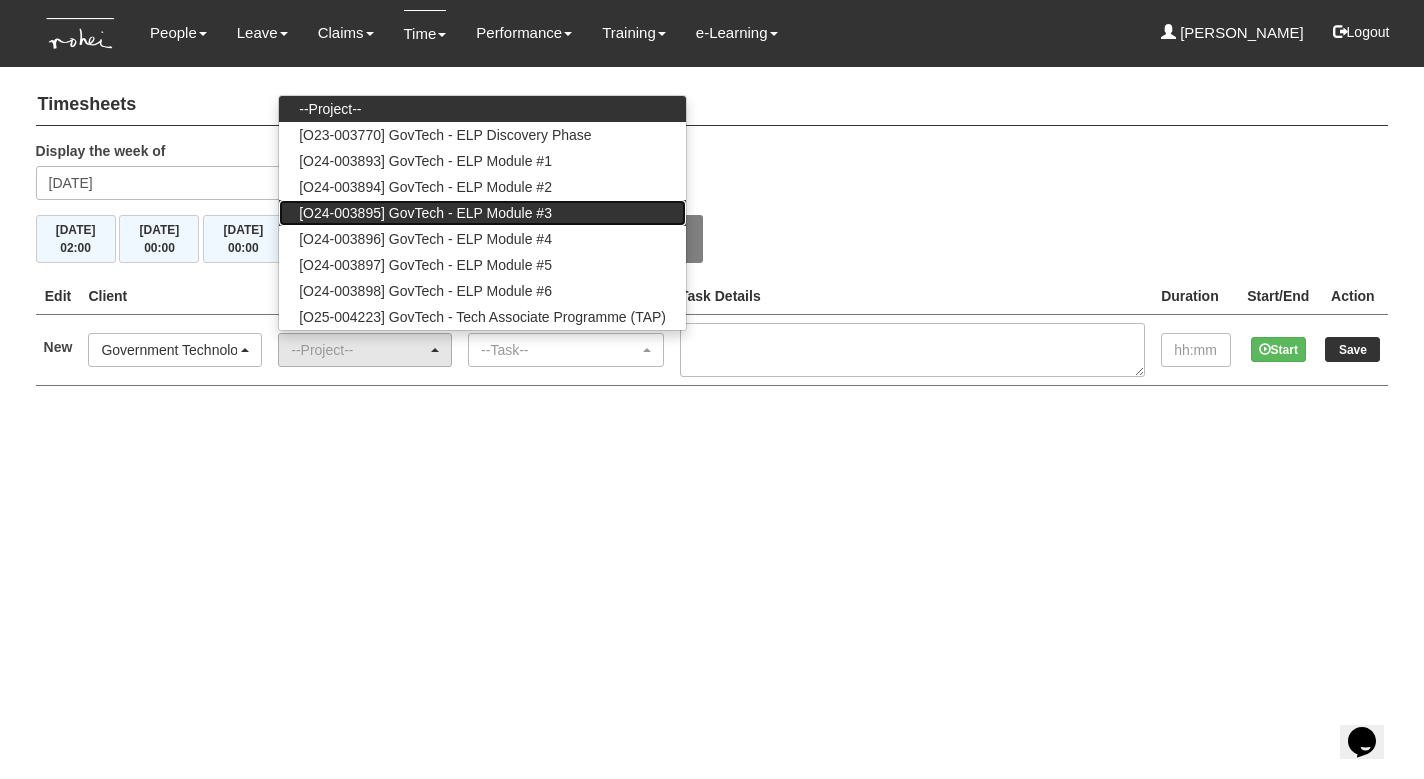 click on "[O24-003895] GovTech - ELP Module #3" at bounding box center [425, 213] 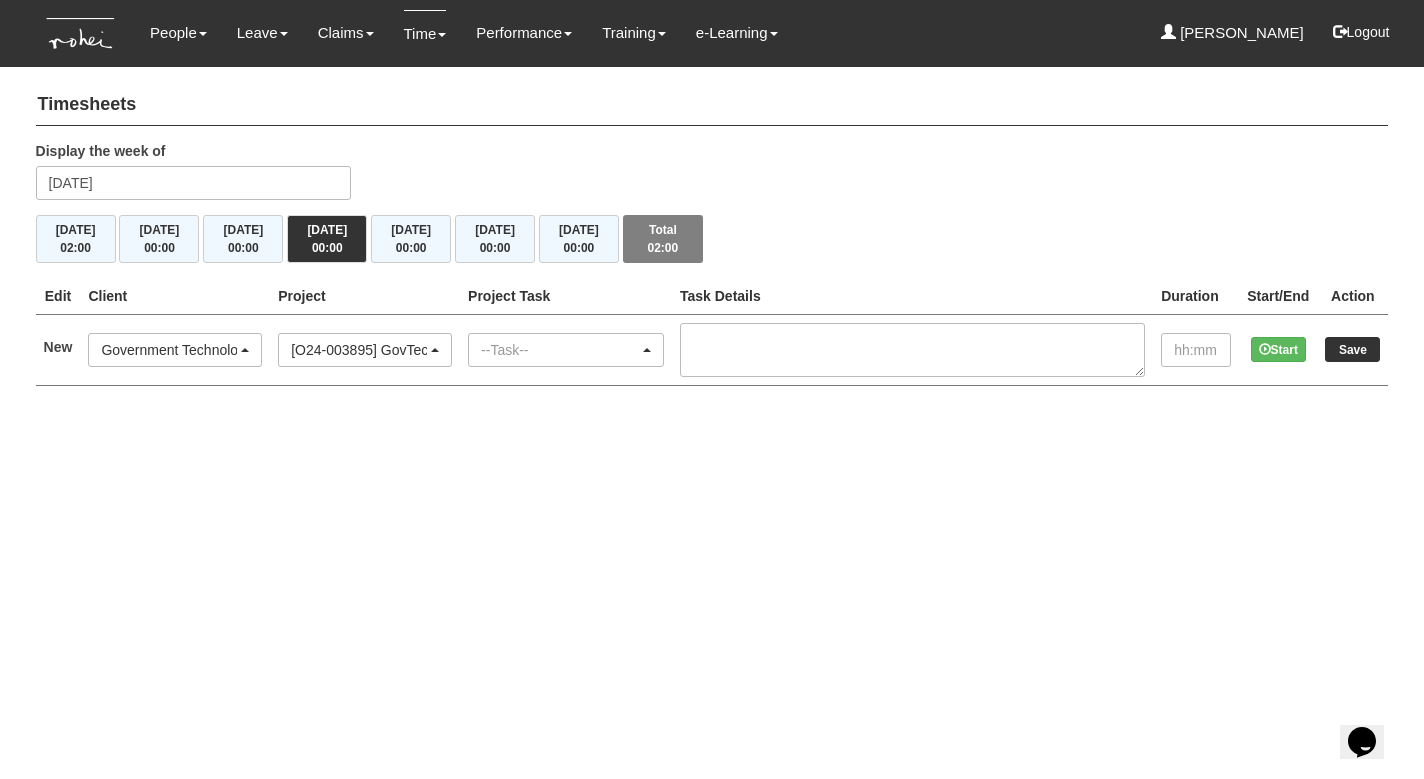 click on "--Task--" at bounding box center [560, 350] 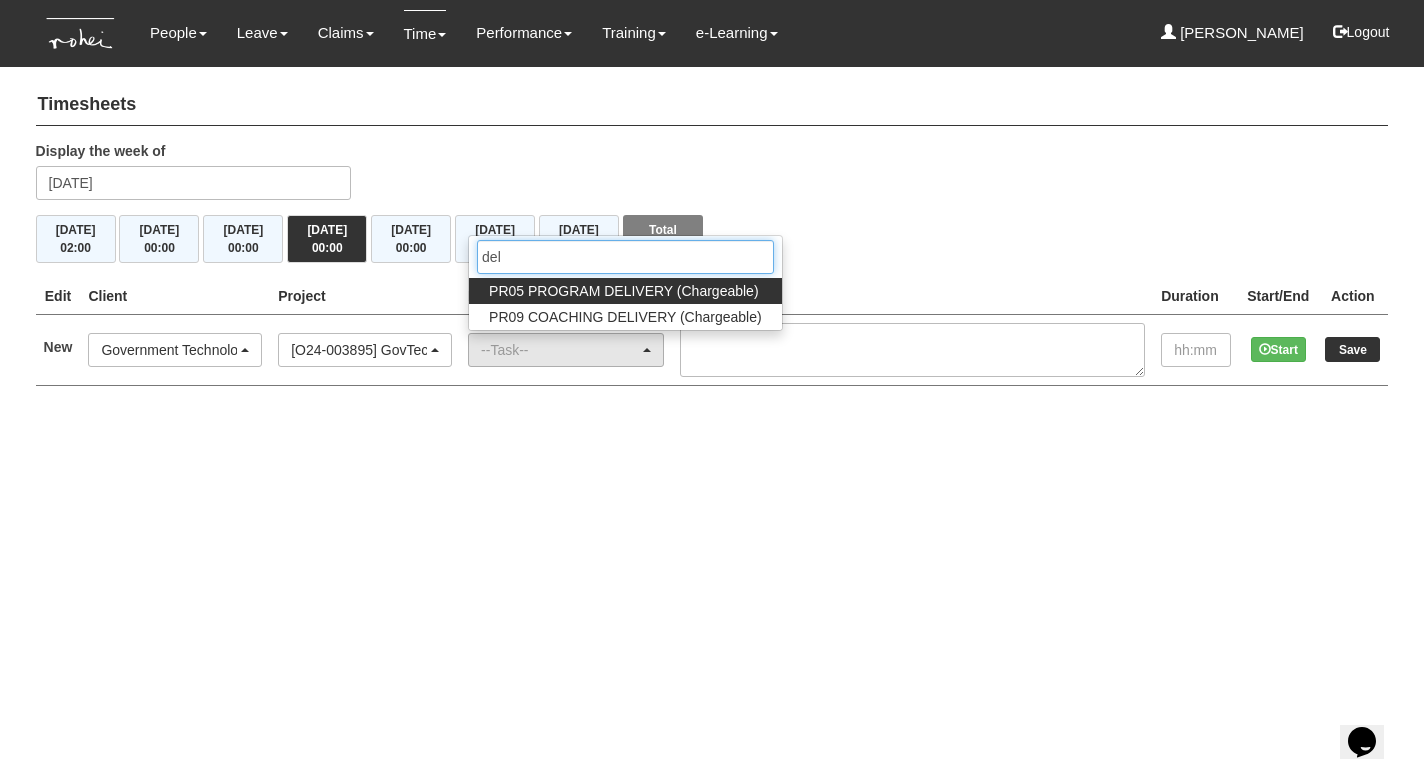 type on "del" 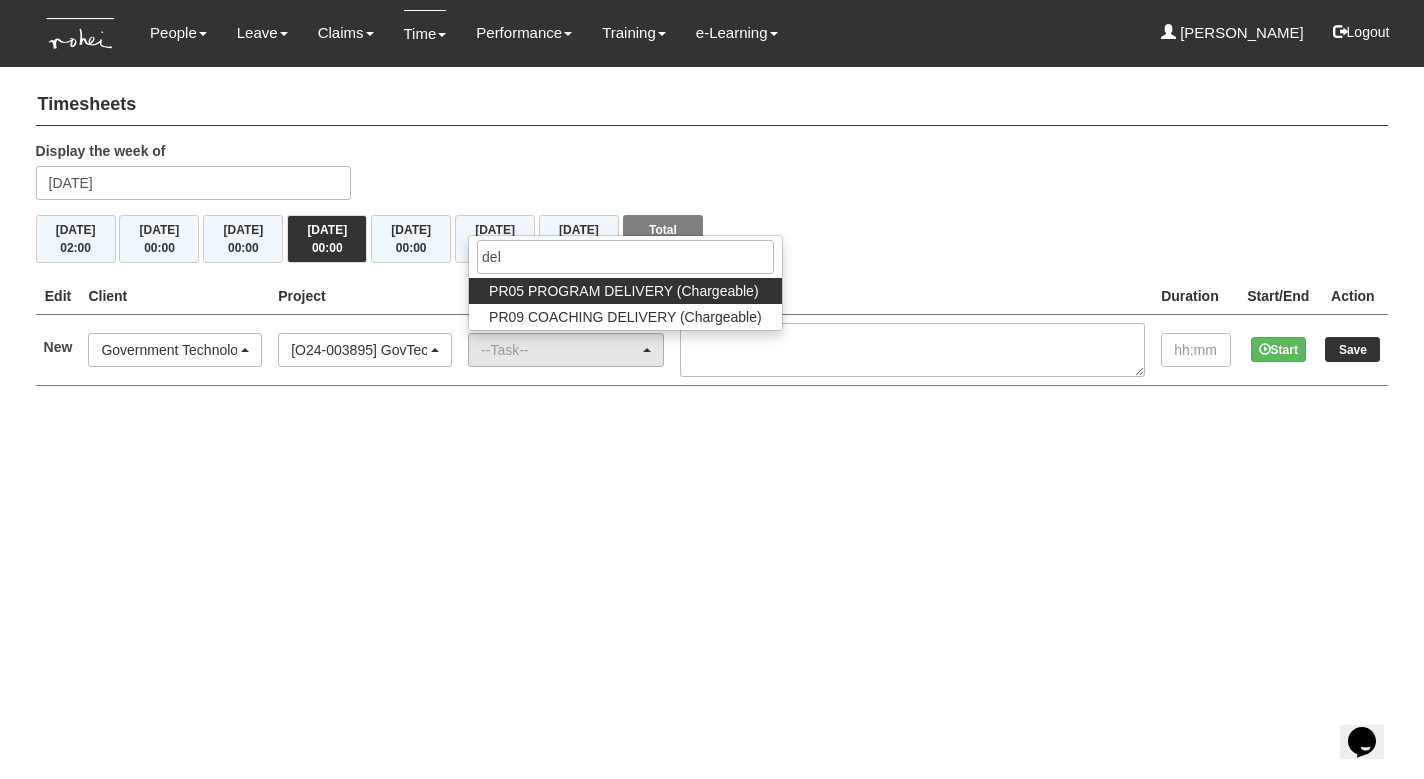click on "PR05 PROGRAM DELIVERY (Chargeable)" at bounding box center (623, 291) 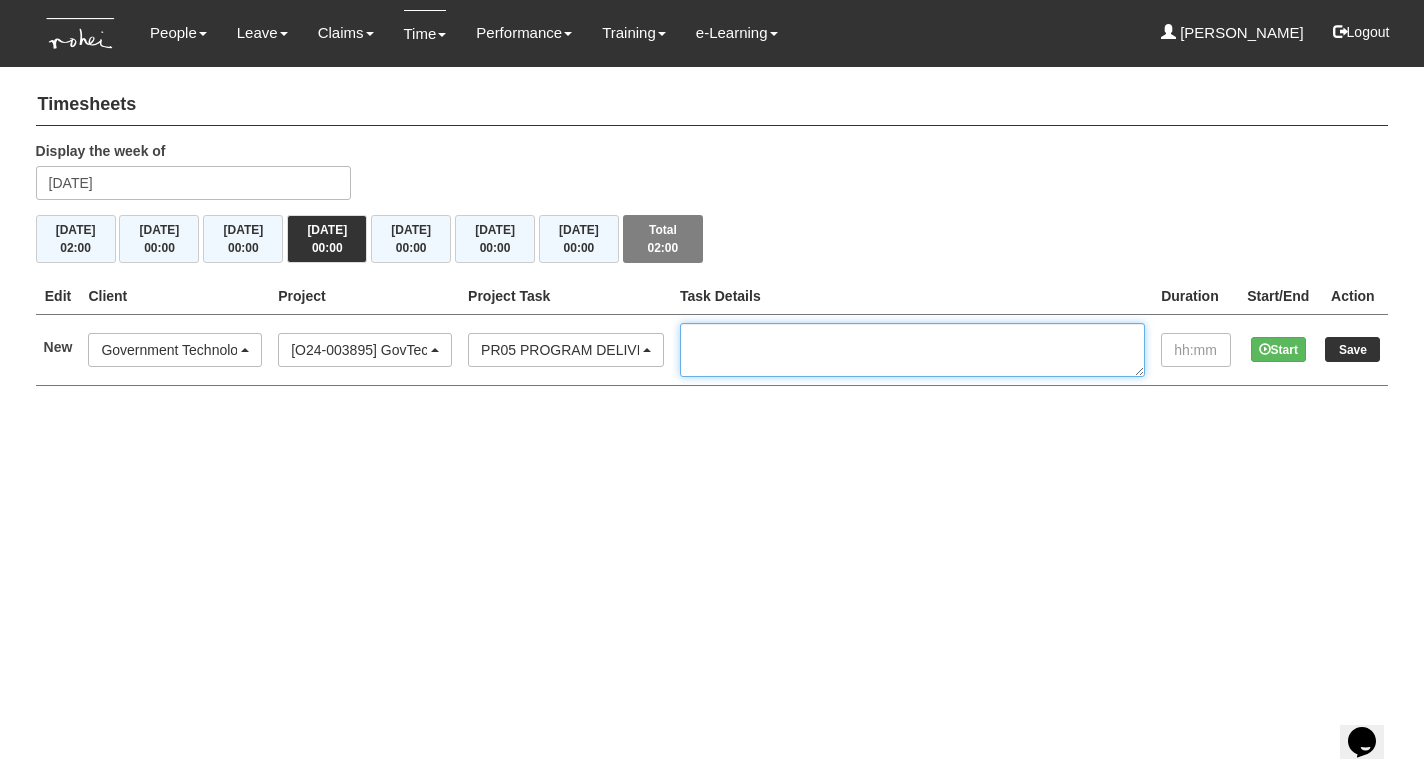 click at bounding box center [912, 350] 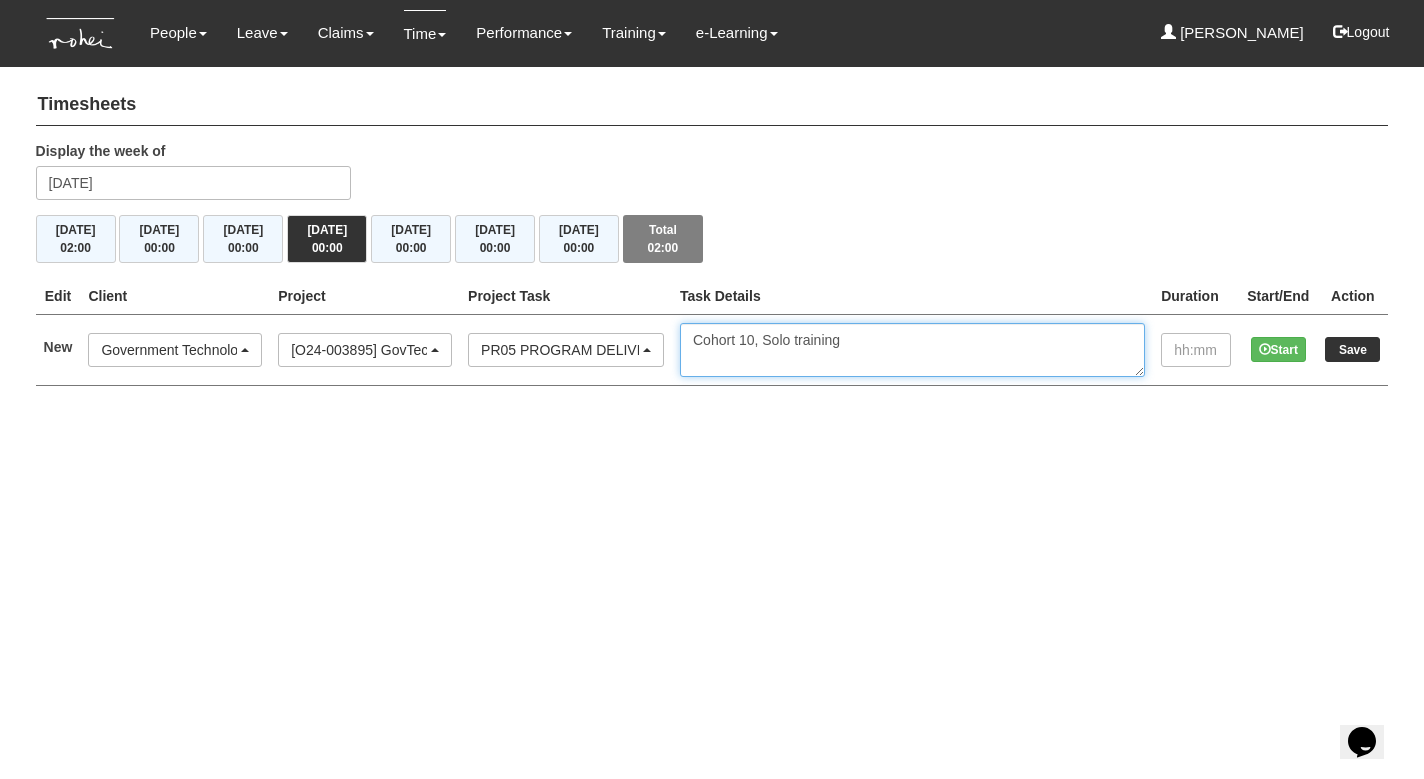 type on "Cohort 10, Solo training" 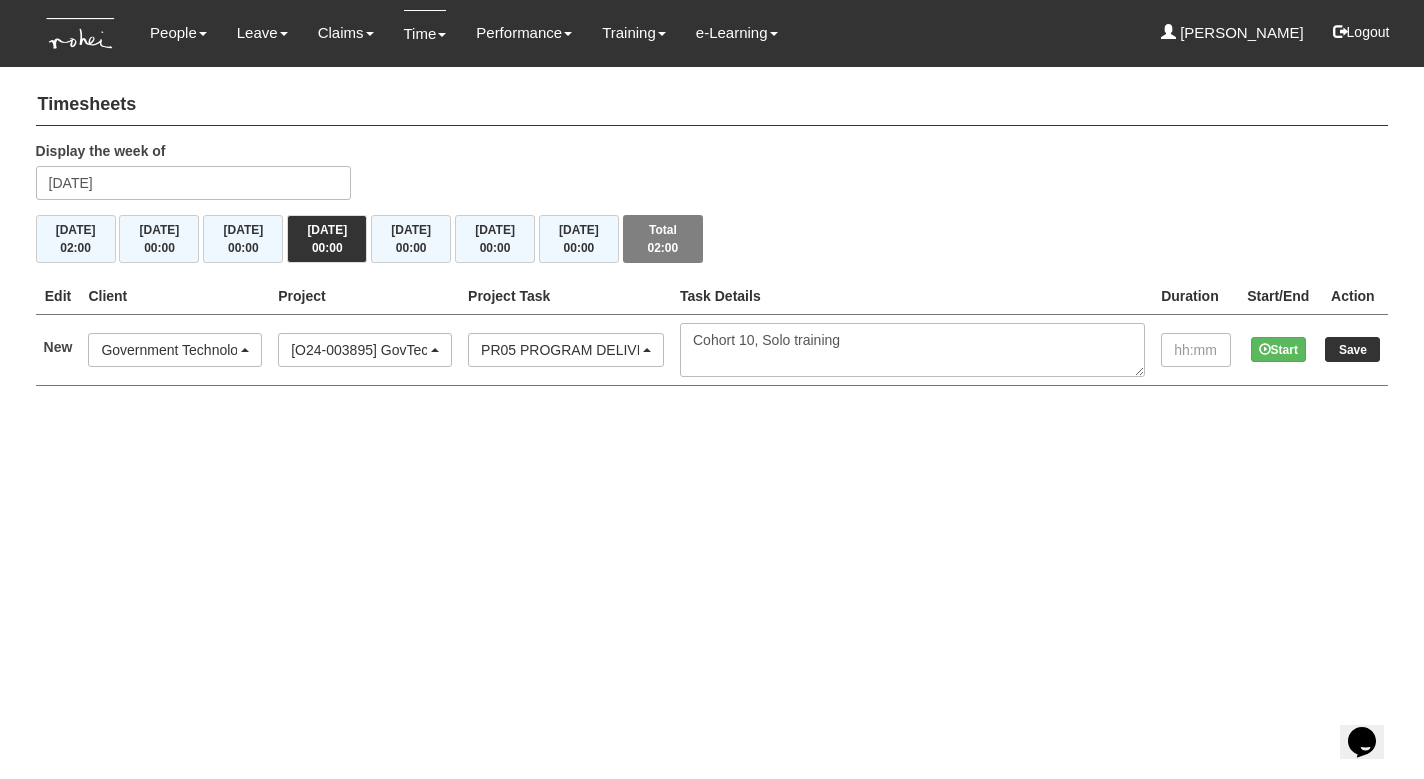 click on "PR05 PROGRAM DELIVERY (Chargeable)" at bounding box center (560, 350) 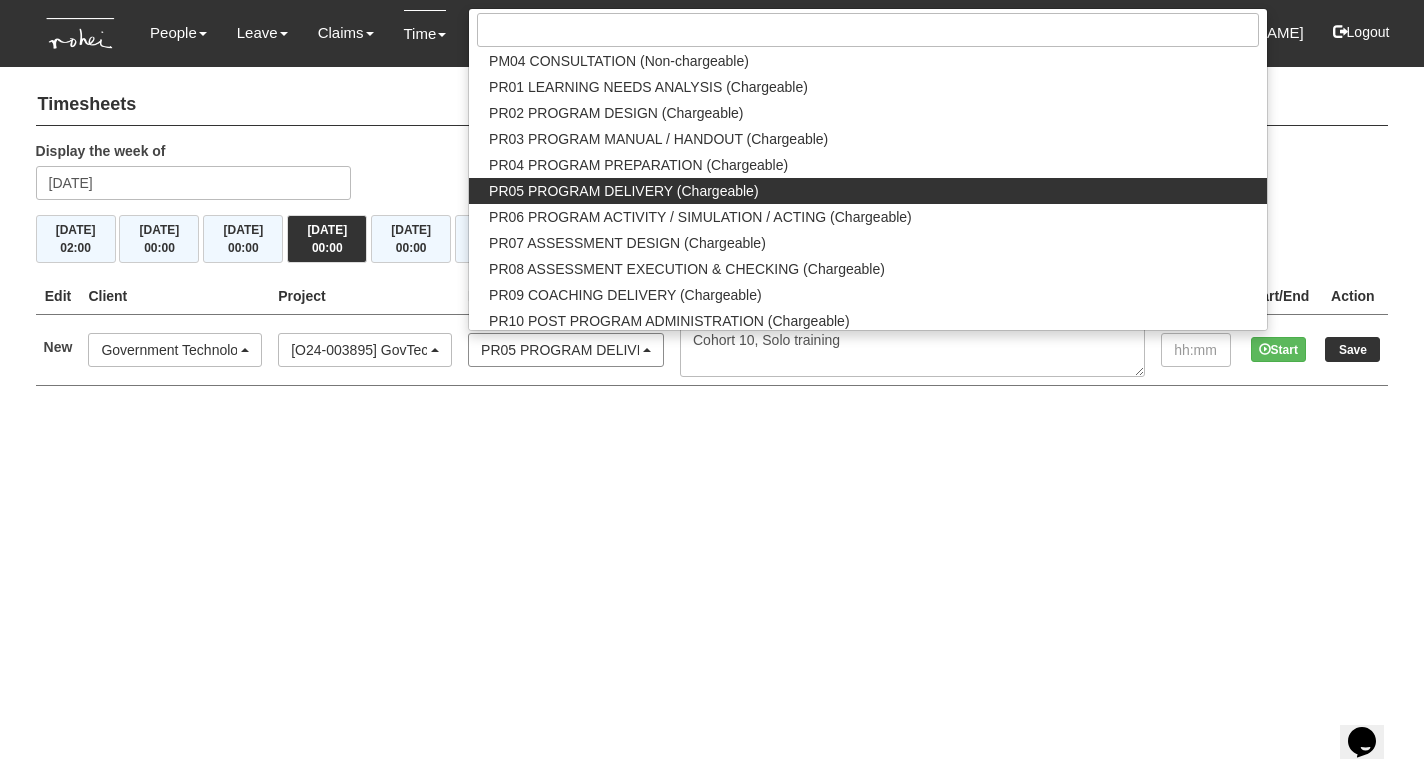 click on "PR05 PROGRAM DELIVERY (Chargeable)" at bounding box center [560, 350] 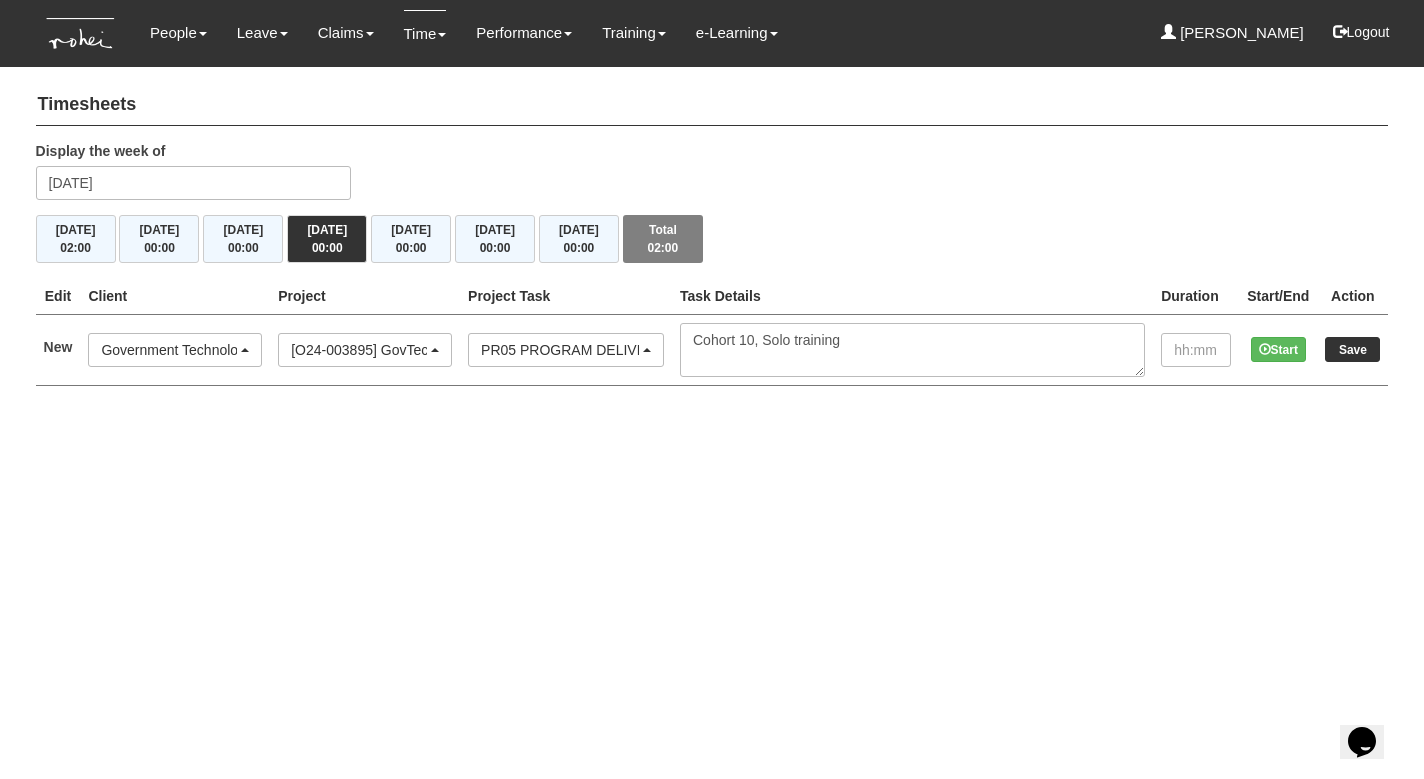 click on "[O24-003895] GovTech - ELP Module #3" at bounding box center [359, 350] 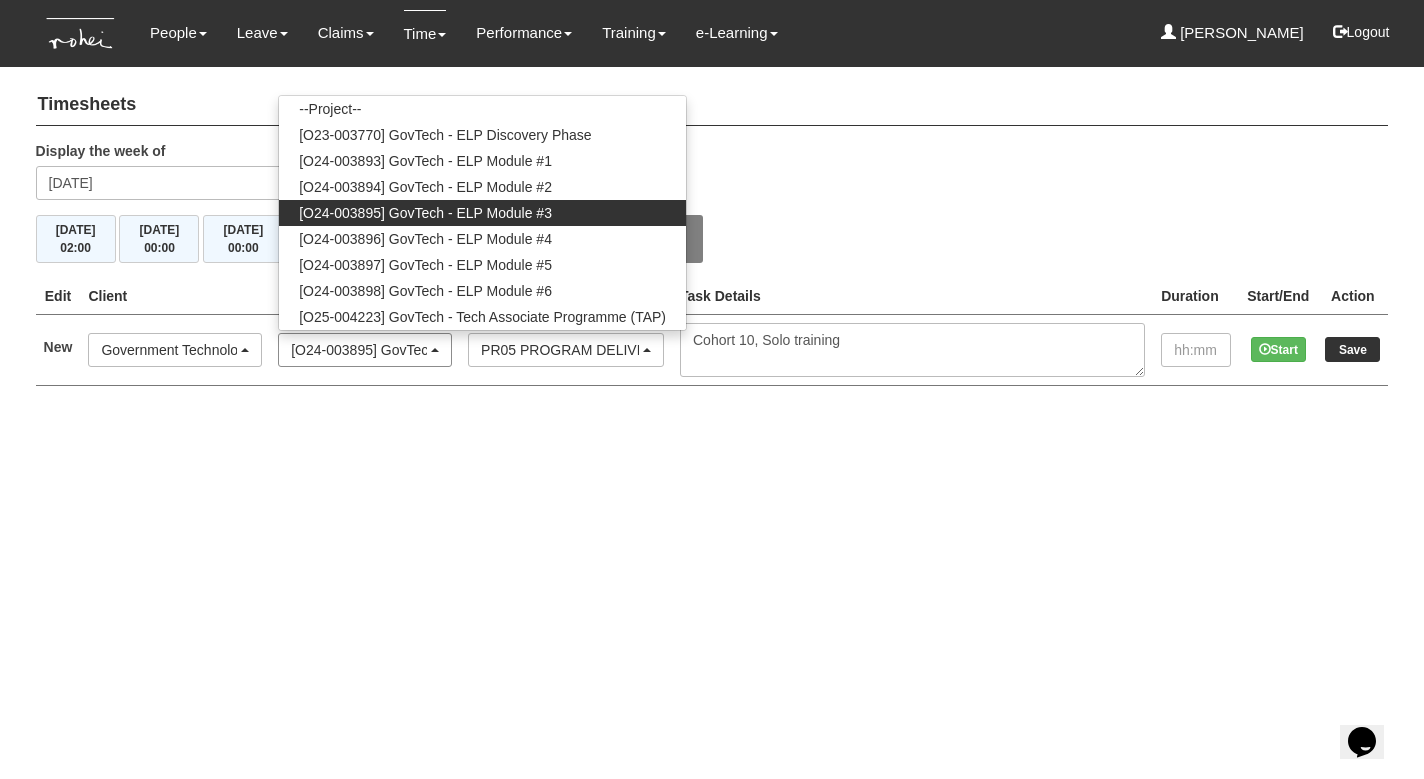 click on "[O24-003895] GovTech - ELP Module #3" at bounding box center (359, 350) 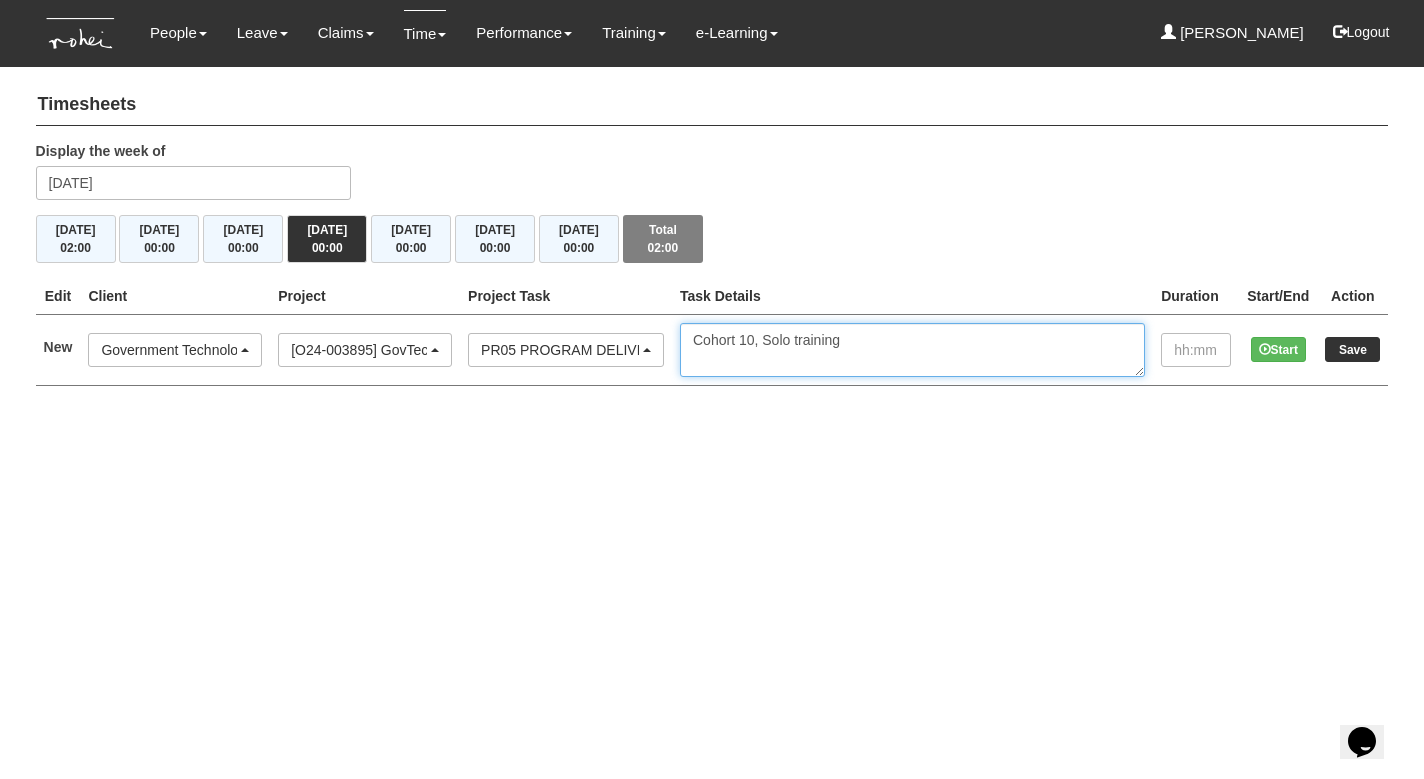 click on "Cohort 10, Solo training" at bounding box center (912, 350) 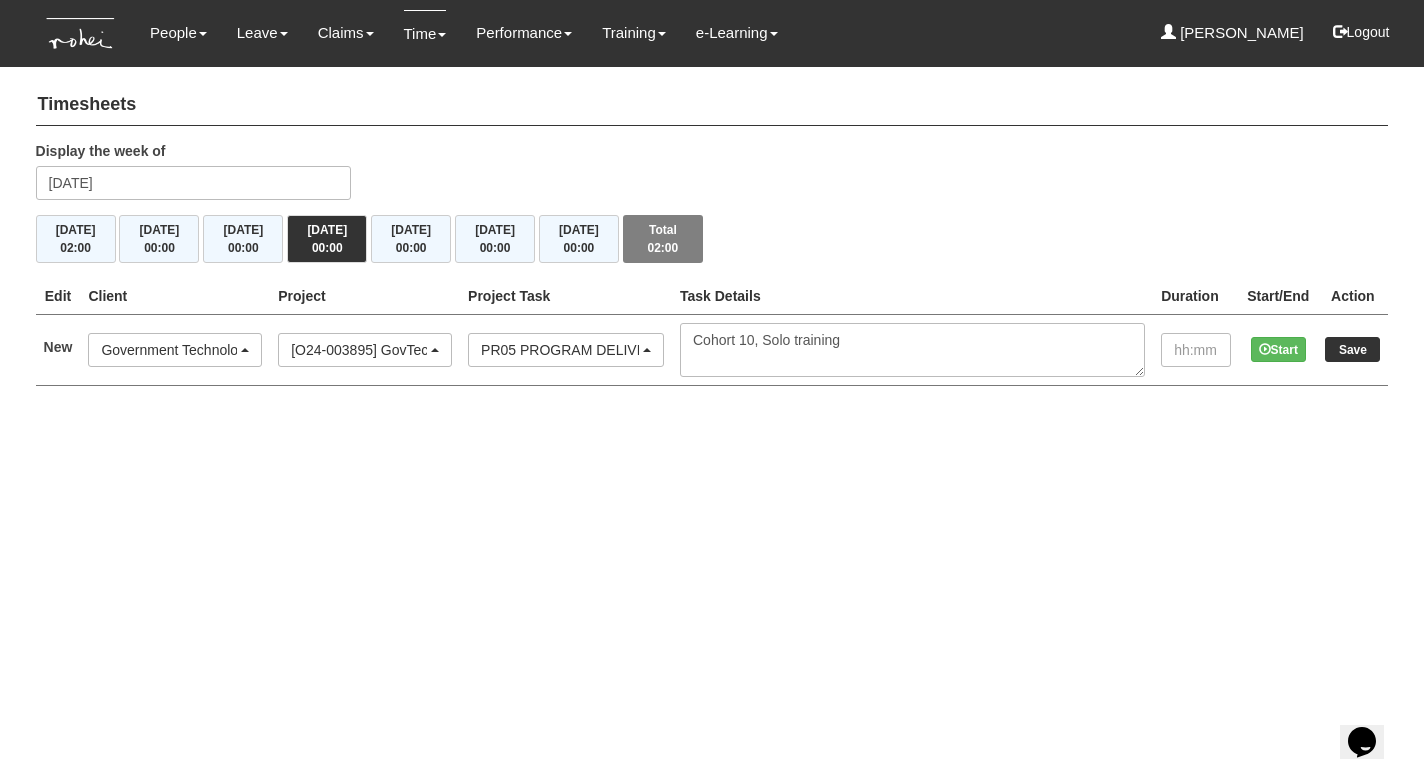 click on "Toggle navigation
People
Personal Information
Staff  Directory
Leave
Apply for Leave
Claim Time Off-in-lieu Leave Forecast" at bounding box center (712, 213) 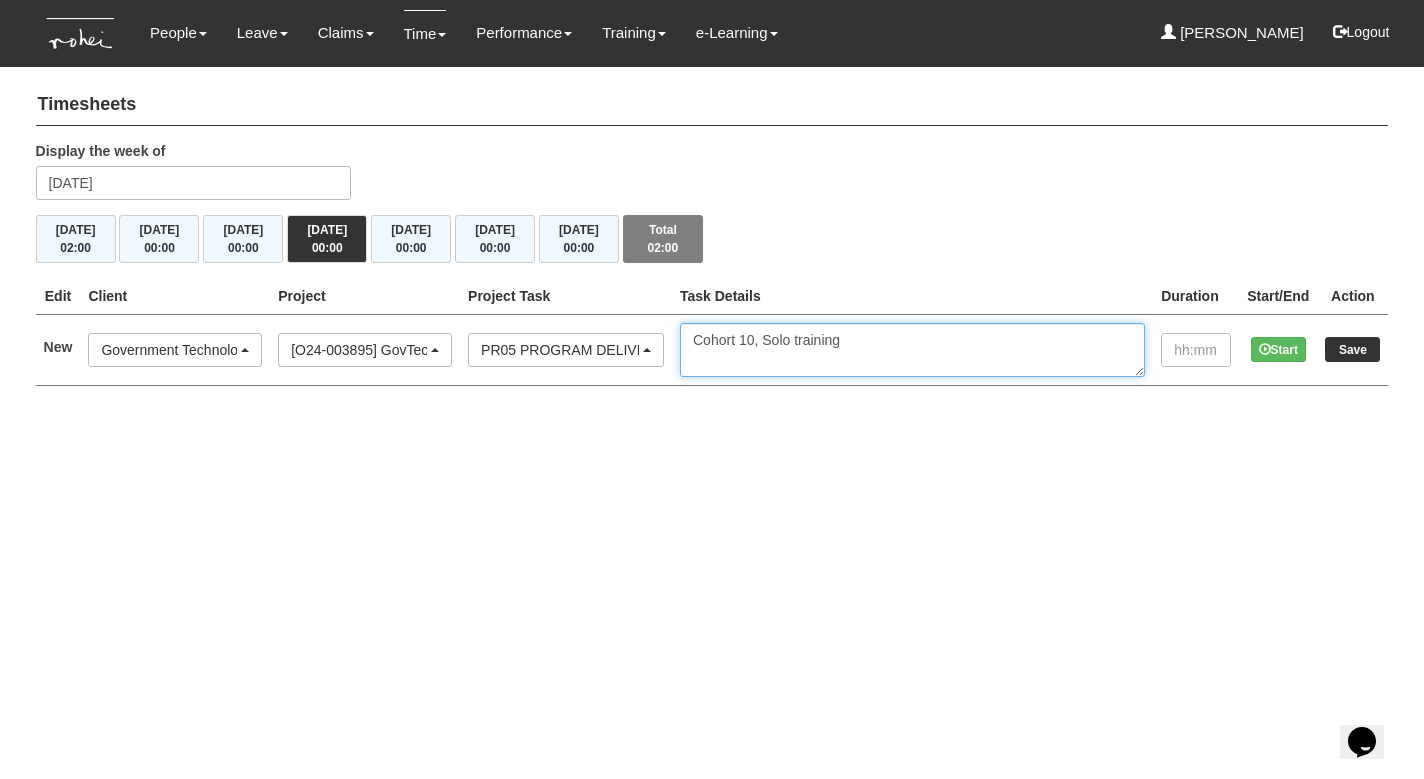 click on "Cohort 10, Solo training" at bounding box center [912, 350] 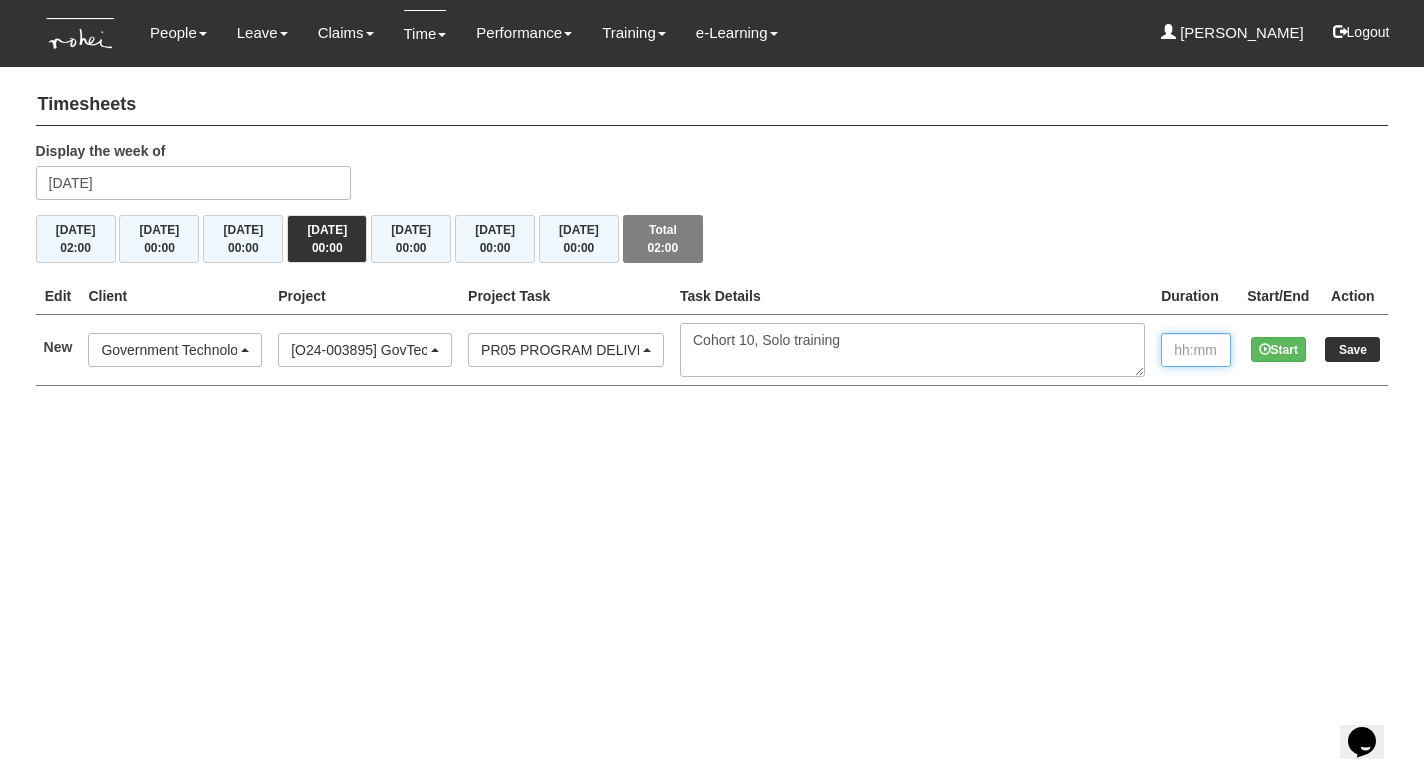 click at bounding box center (1196, 350) 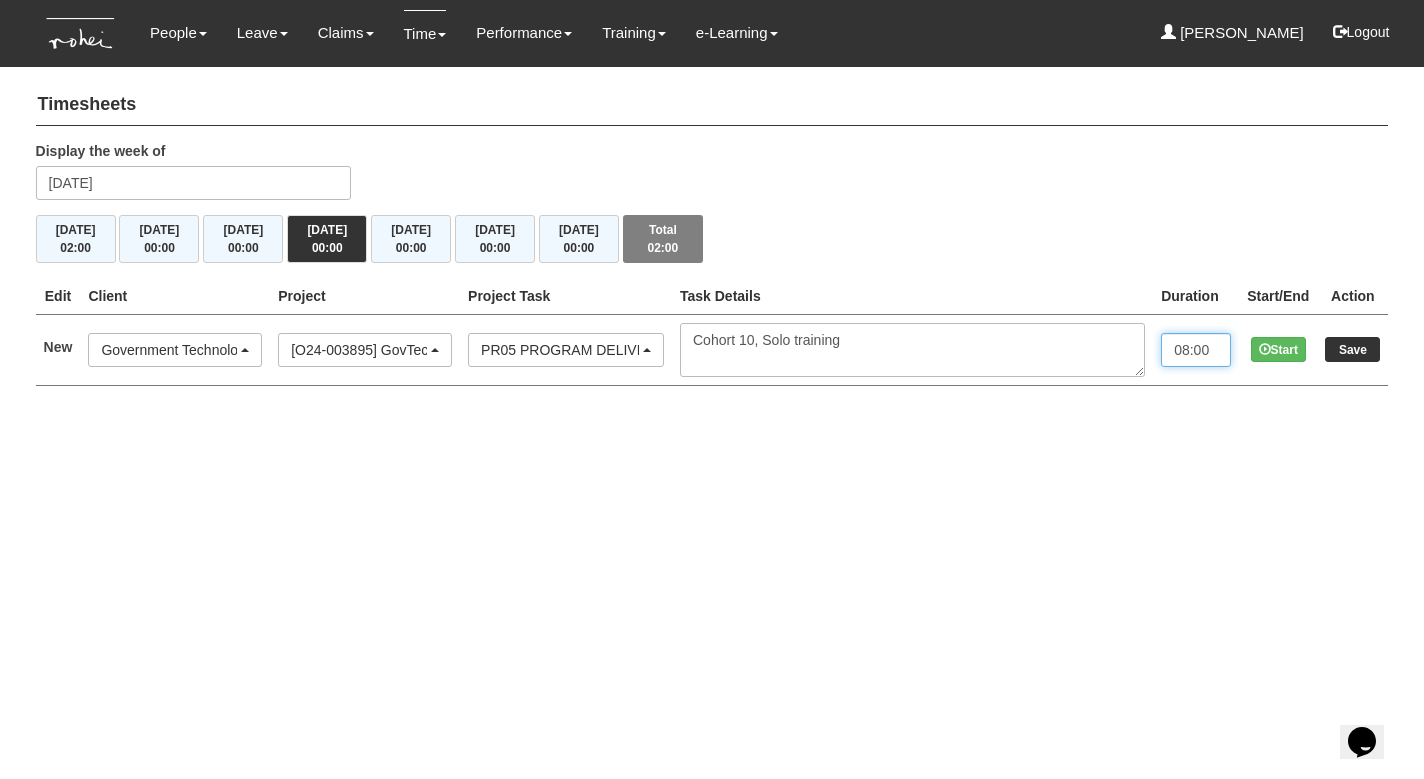 type on "08:00" 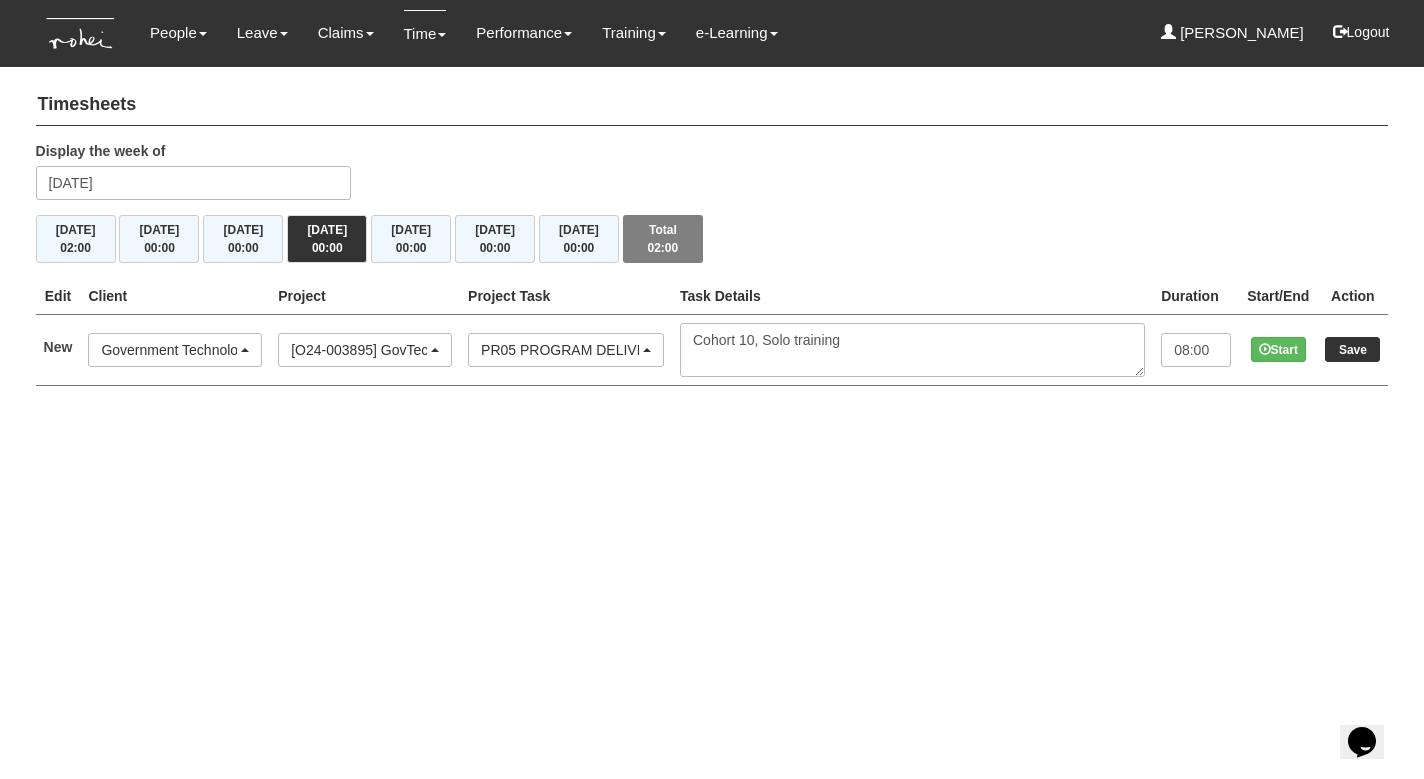 click on "Save" at bounding box center [1352, 349] 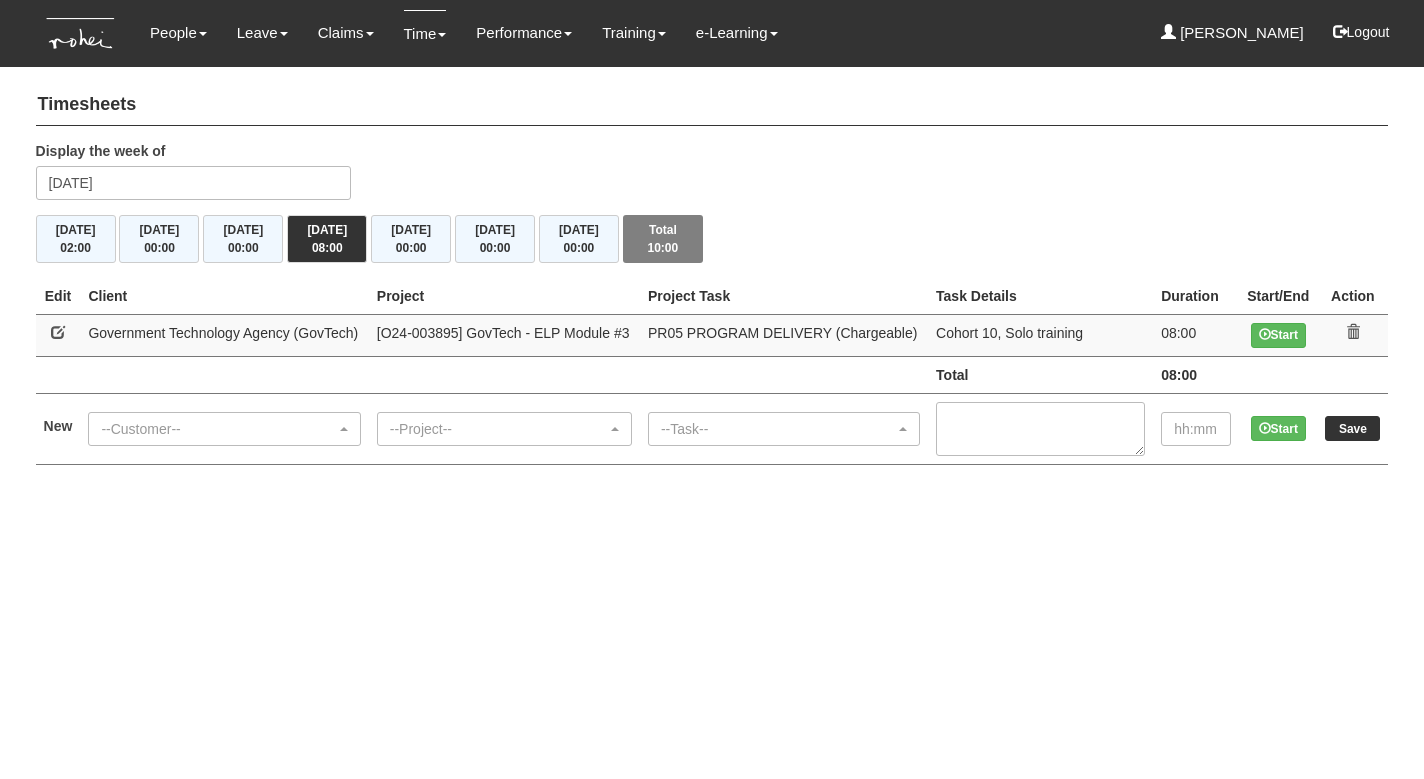 scroll, scrollTop: 0, scrollLeft: 0, axis: both 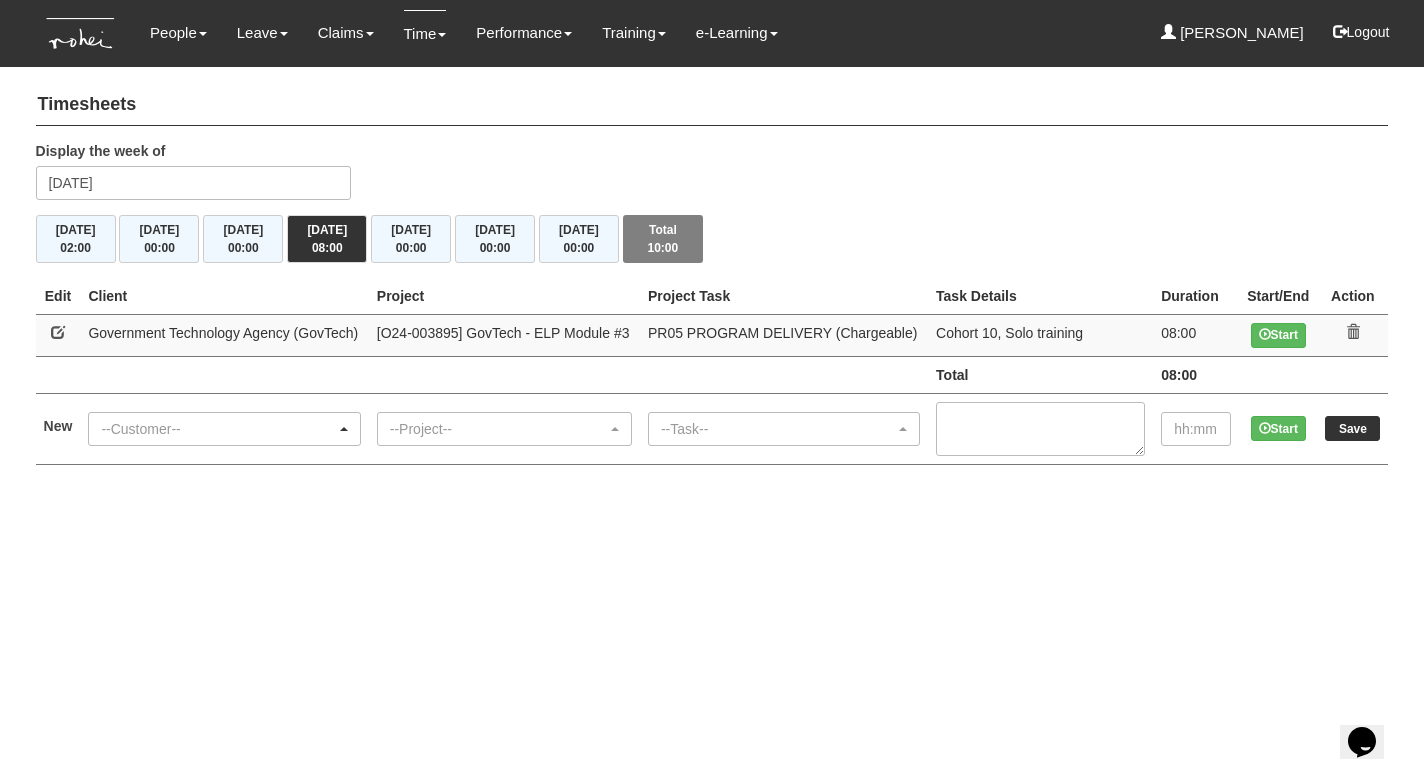 click on "--Customer--" at bounding box center (218, 429) 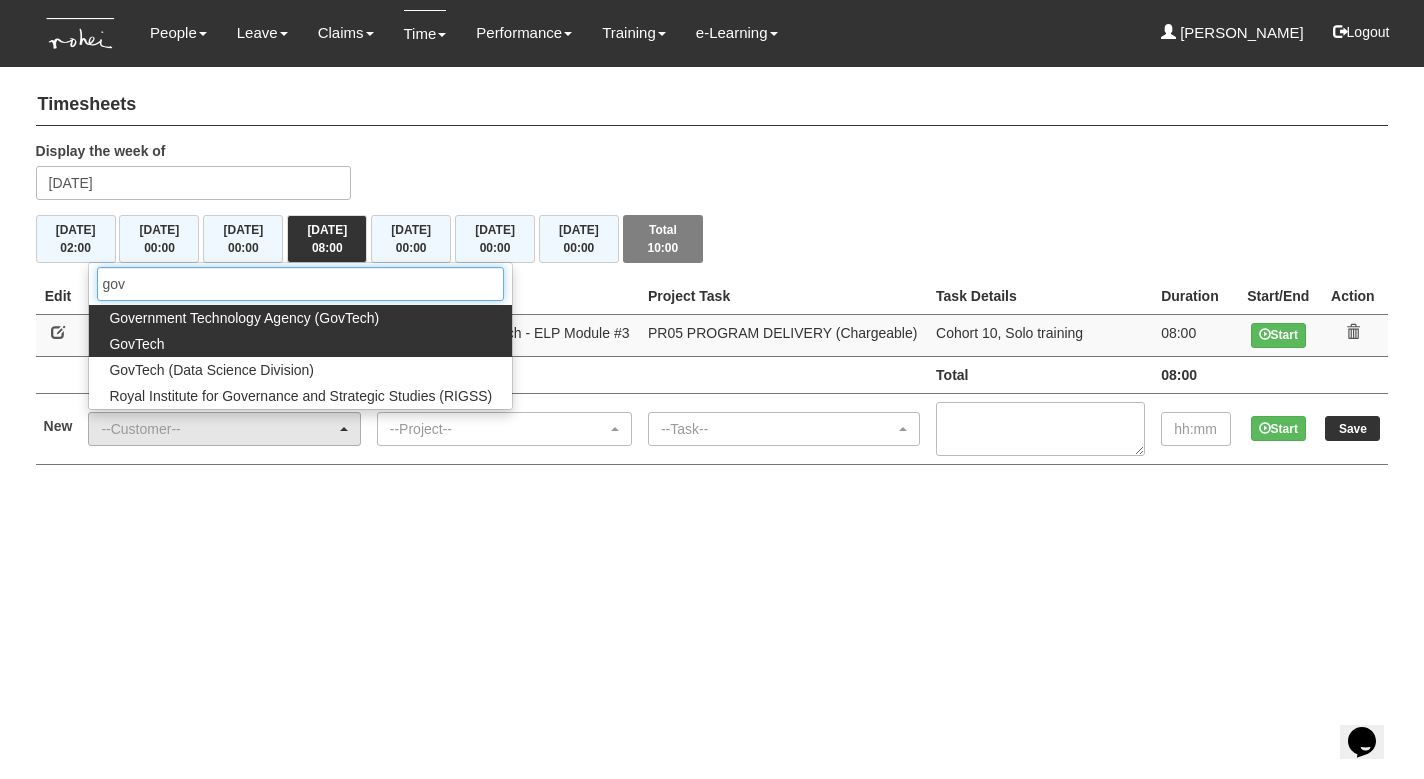 type on "gov" 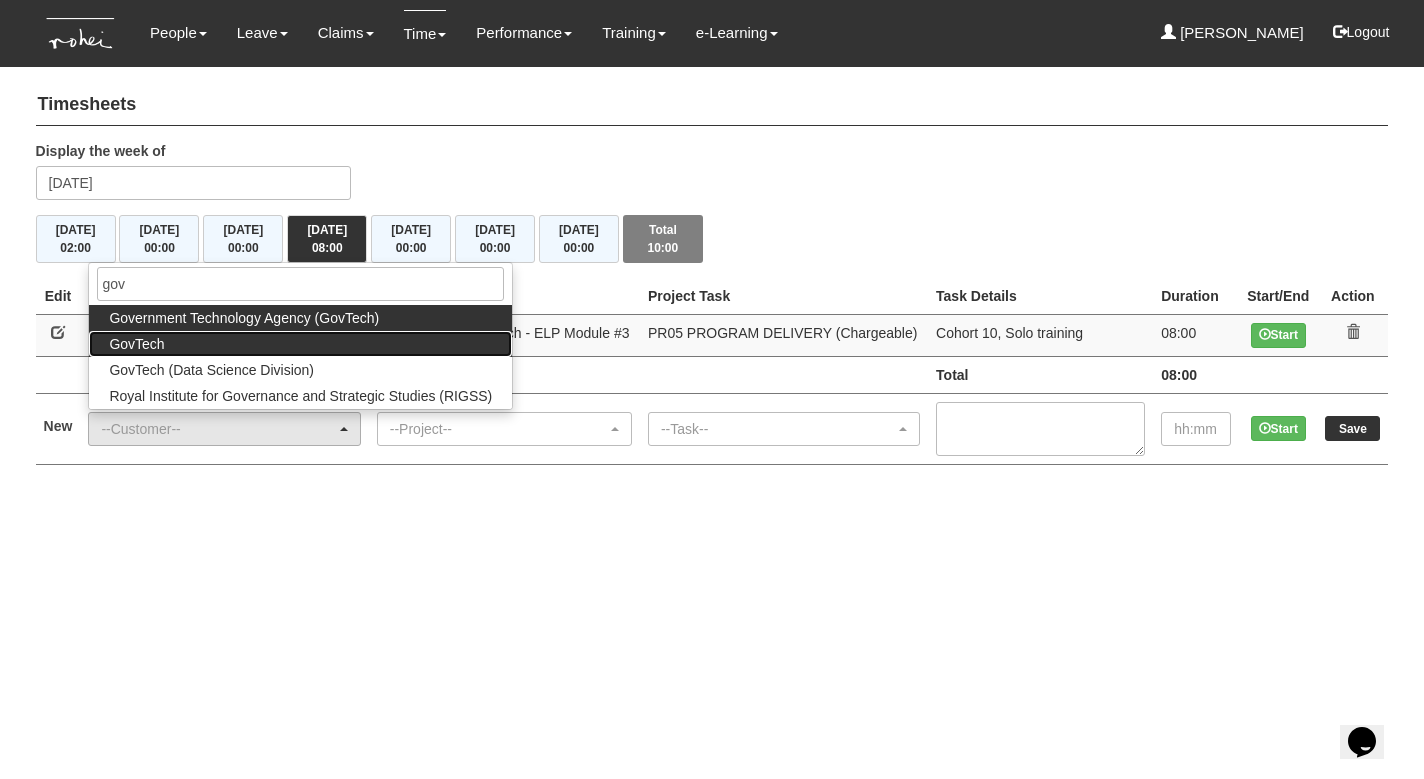 click on "GovTech" at bounding box center (300, 344) 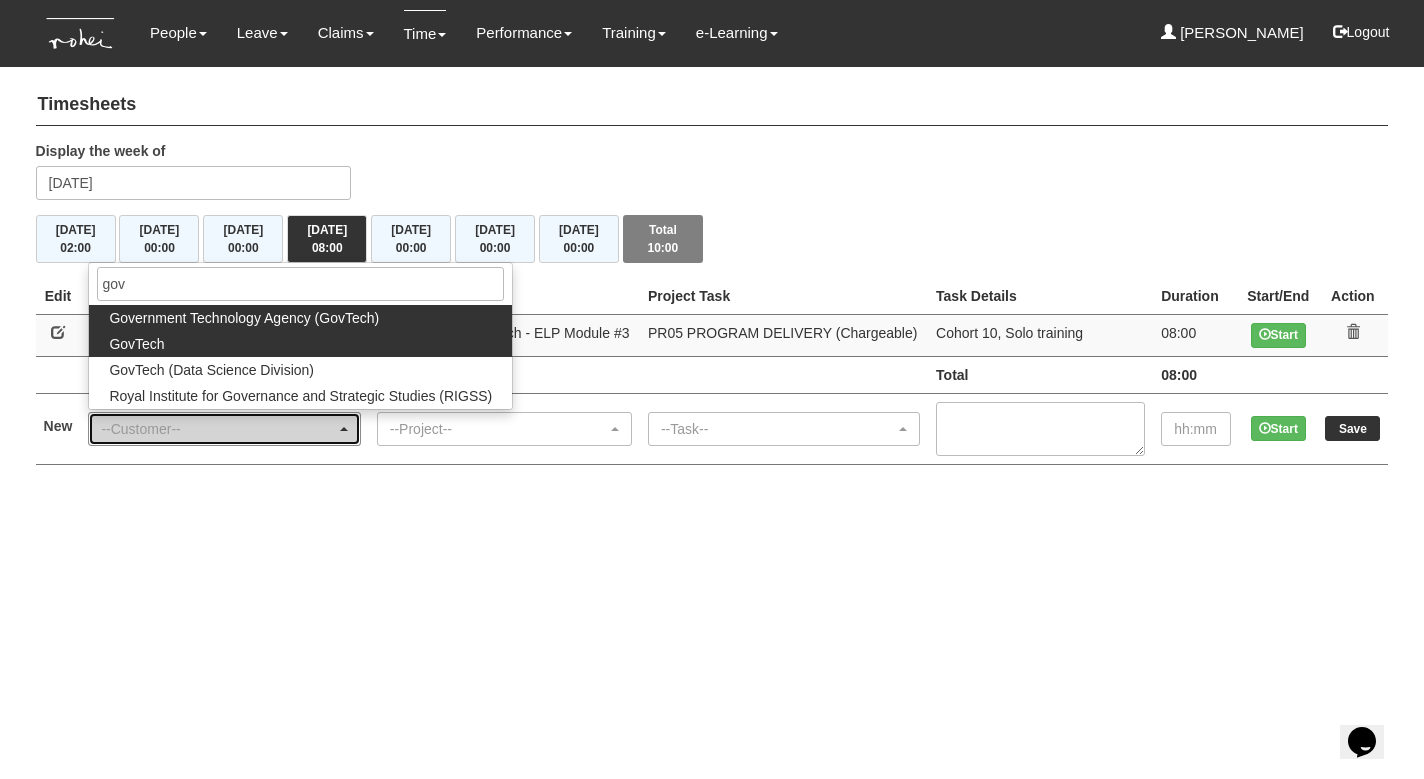select on "427" 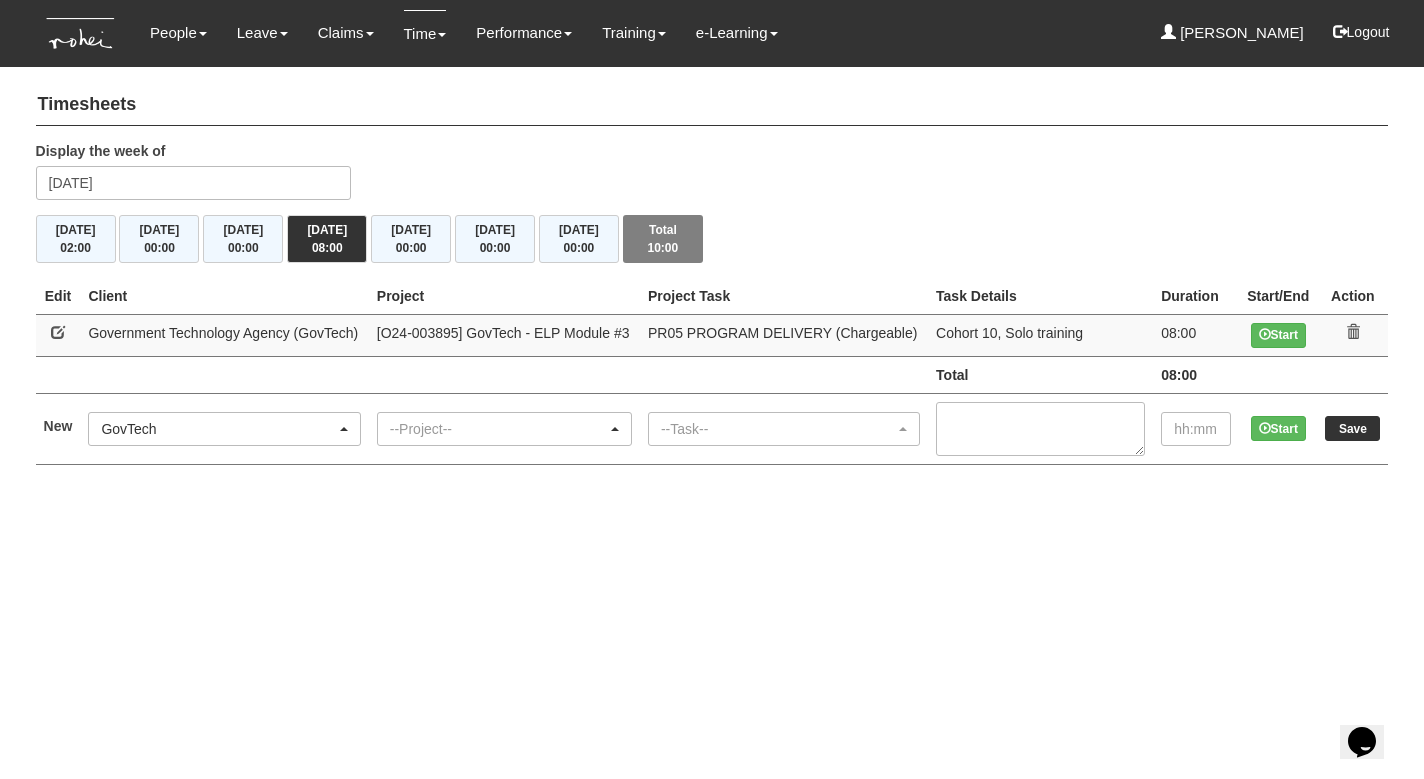 click on "--Project--" at bounding box center (498, 429) 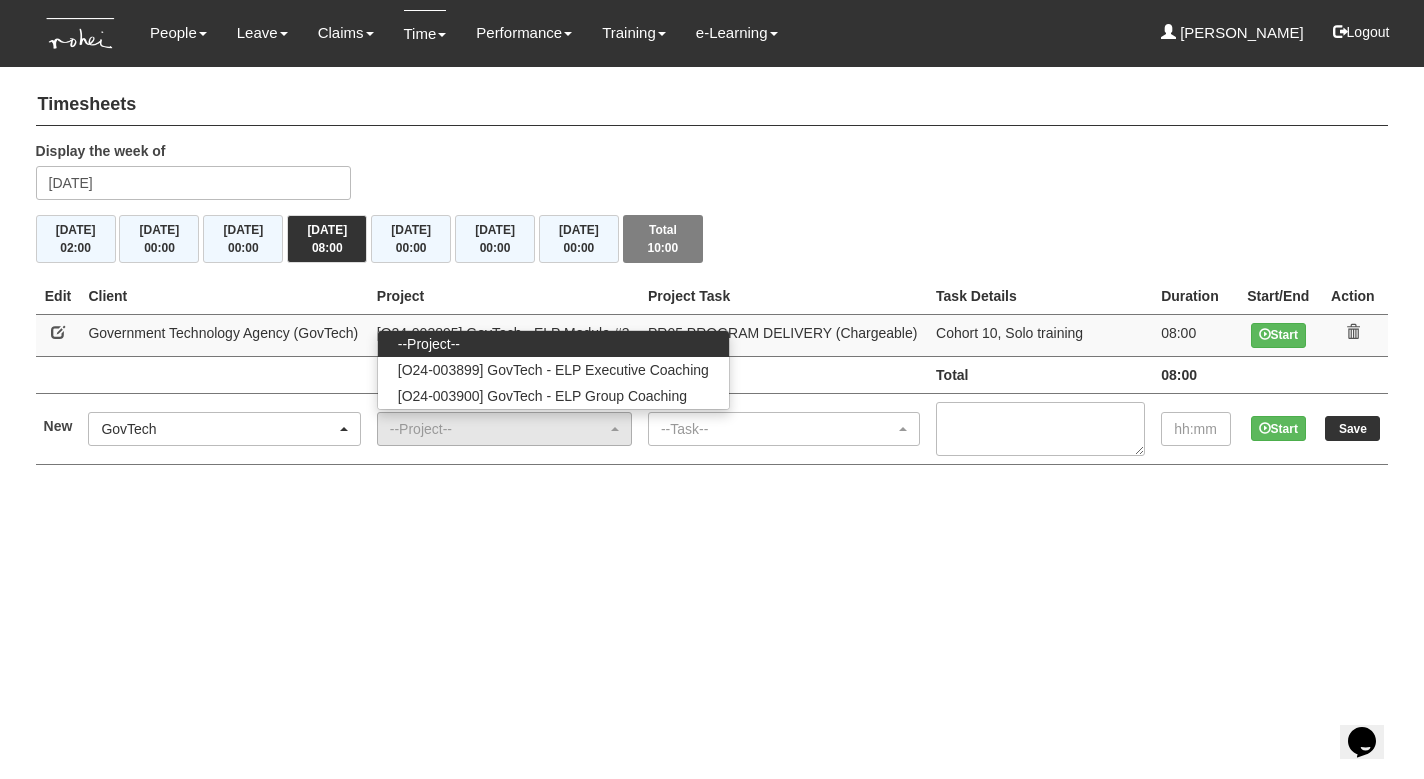 click on "Toggle navigation
People
Personal Information
Staff  Directory
Leave
Apply for Leave
Claim Time Off-in-lieu Leave Forecast" at bounding box center (712, 252) 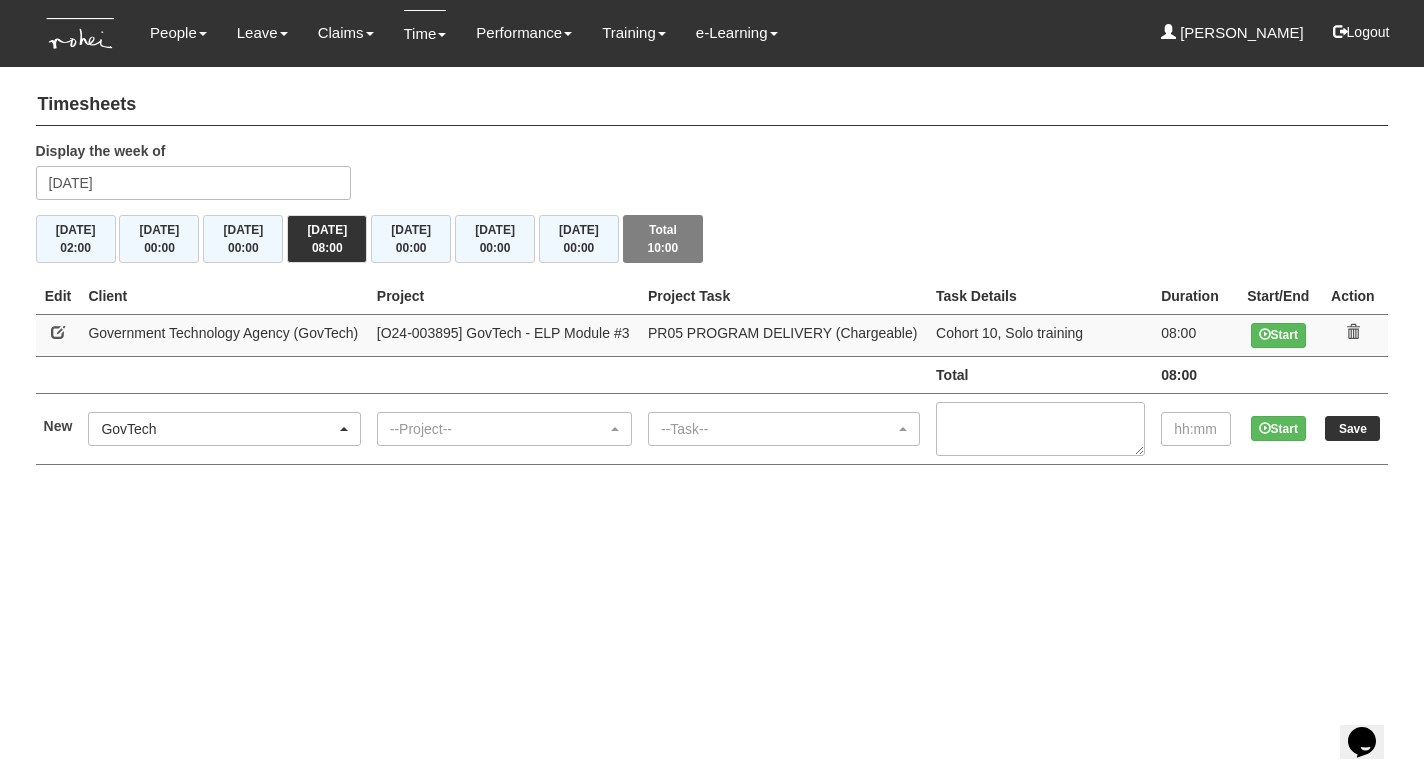 click on "GovTech" at bounding box center [218, 429] 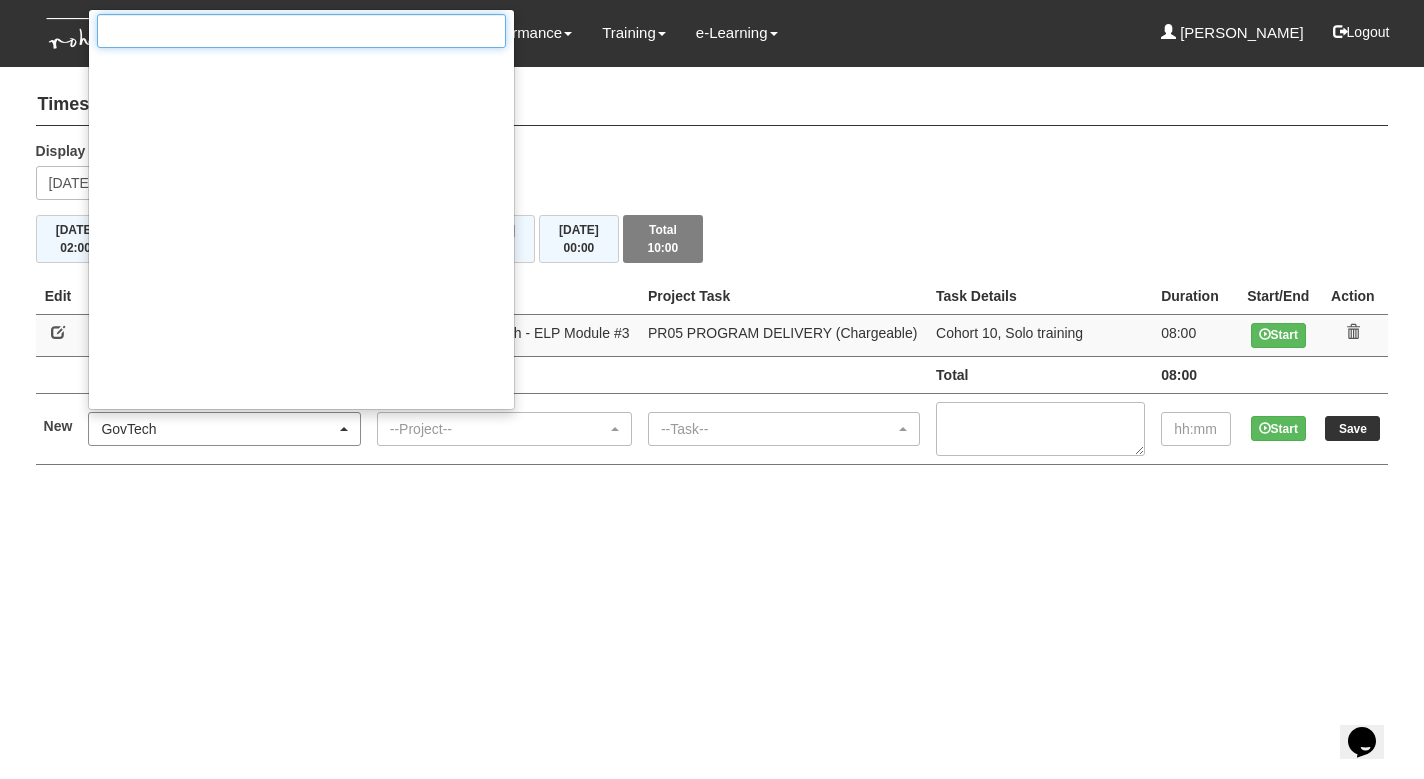 scroll, scrollTop: 6074, scrollLeft: 0, axis: vertical 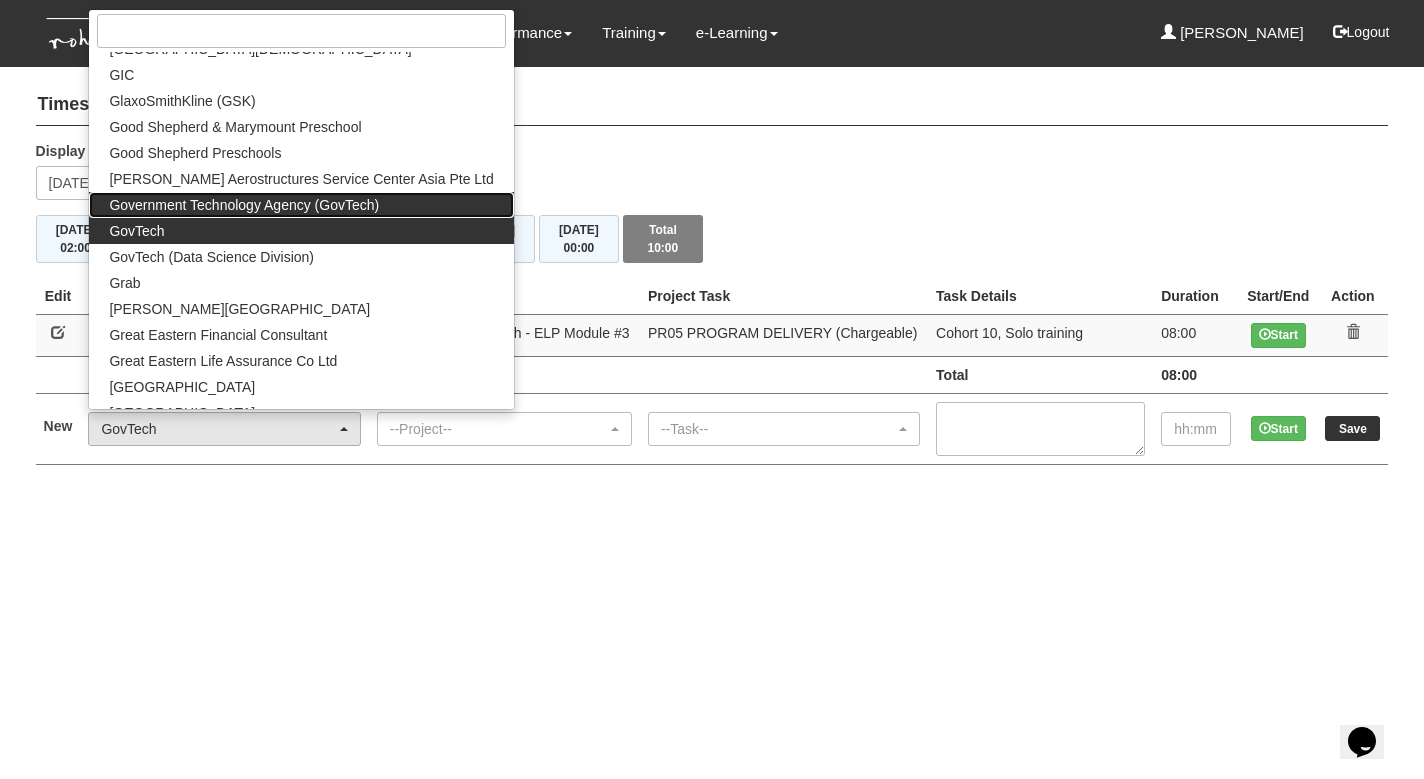 click on "Government Technology Agency (GovTech)" at bounding box center [244, 205] 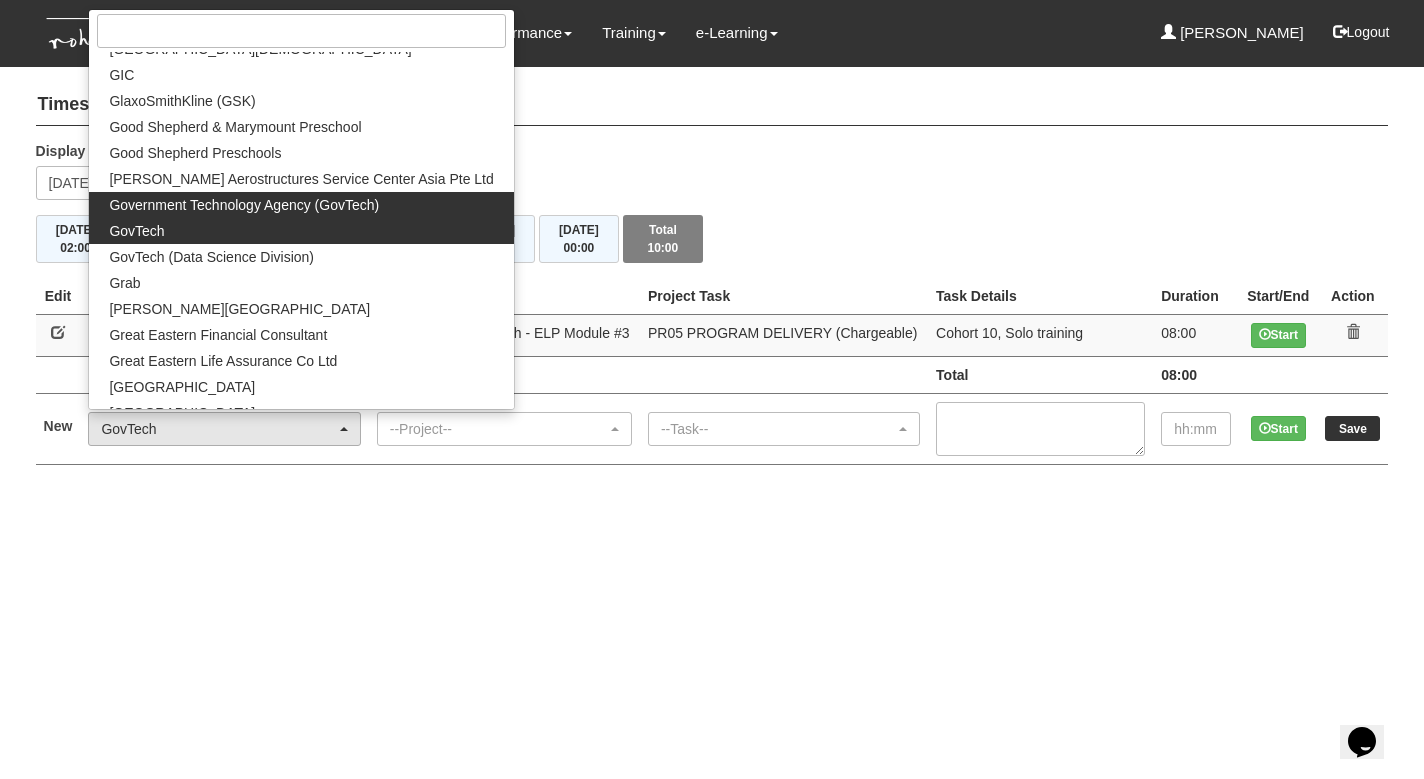 select on "900" 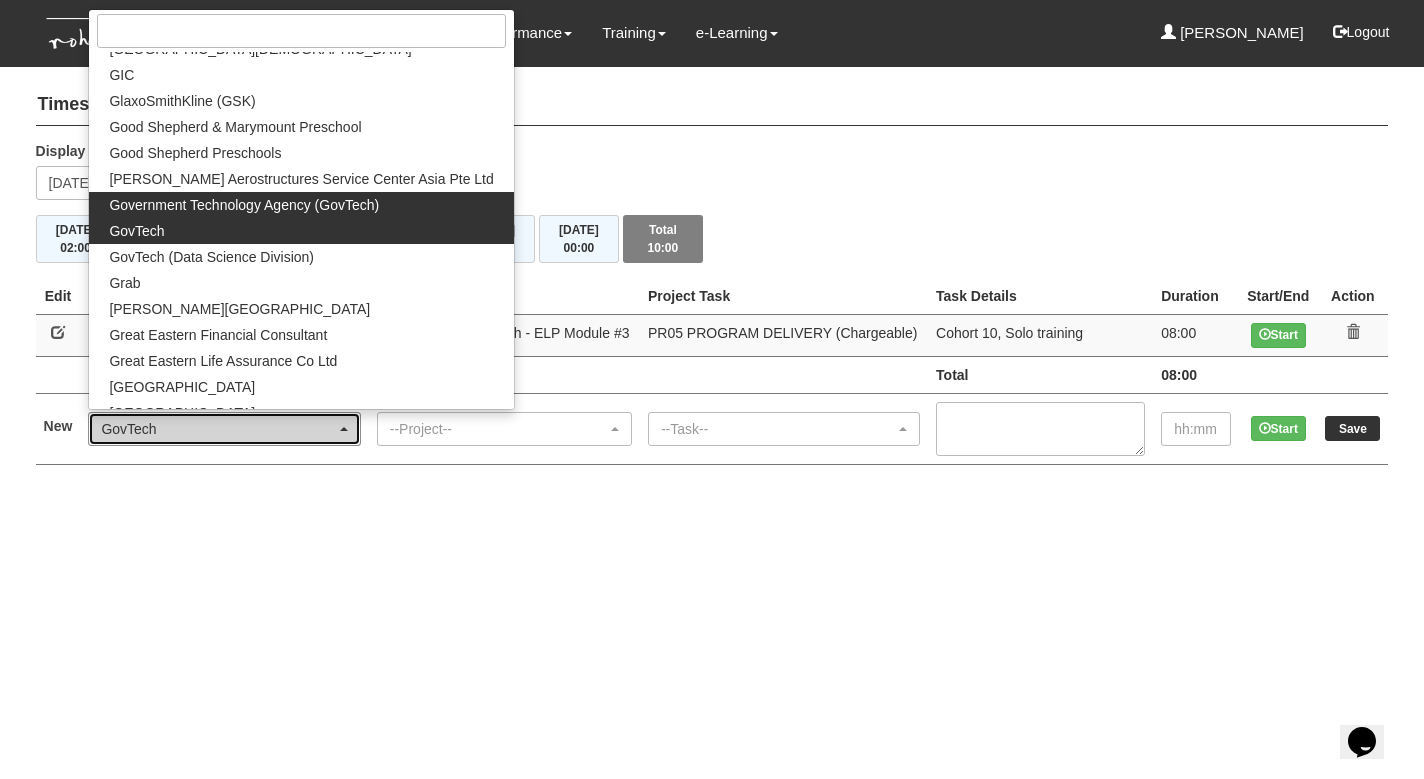 scroll, scrollTop: 0, scrollLeft: 0, axis: both 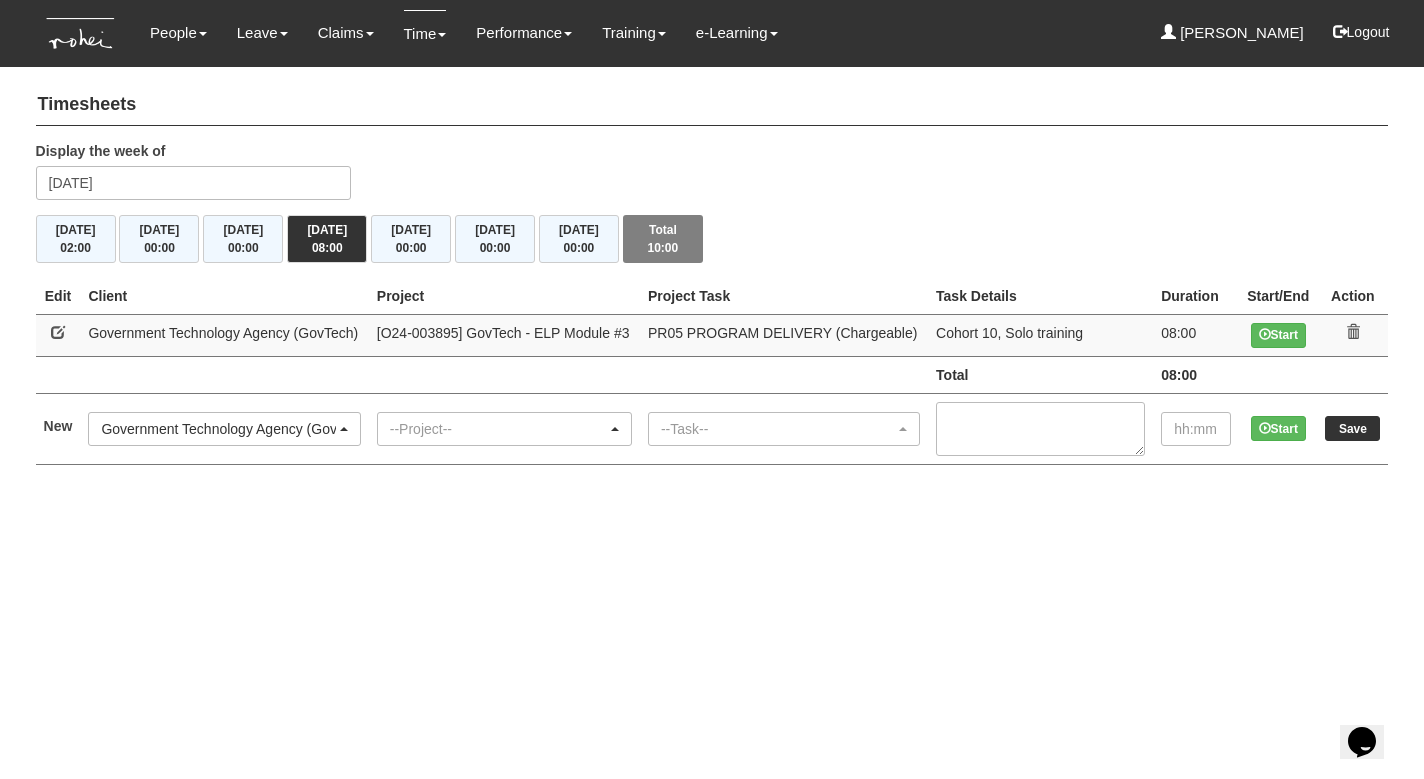 click on "--Project--" at bounding box center (498, 429) 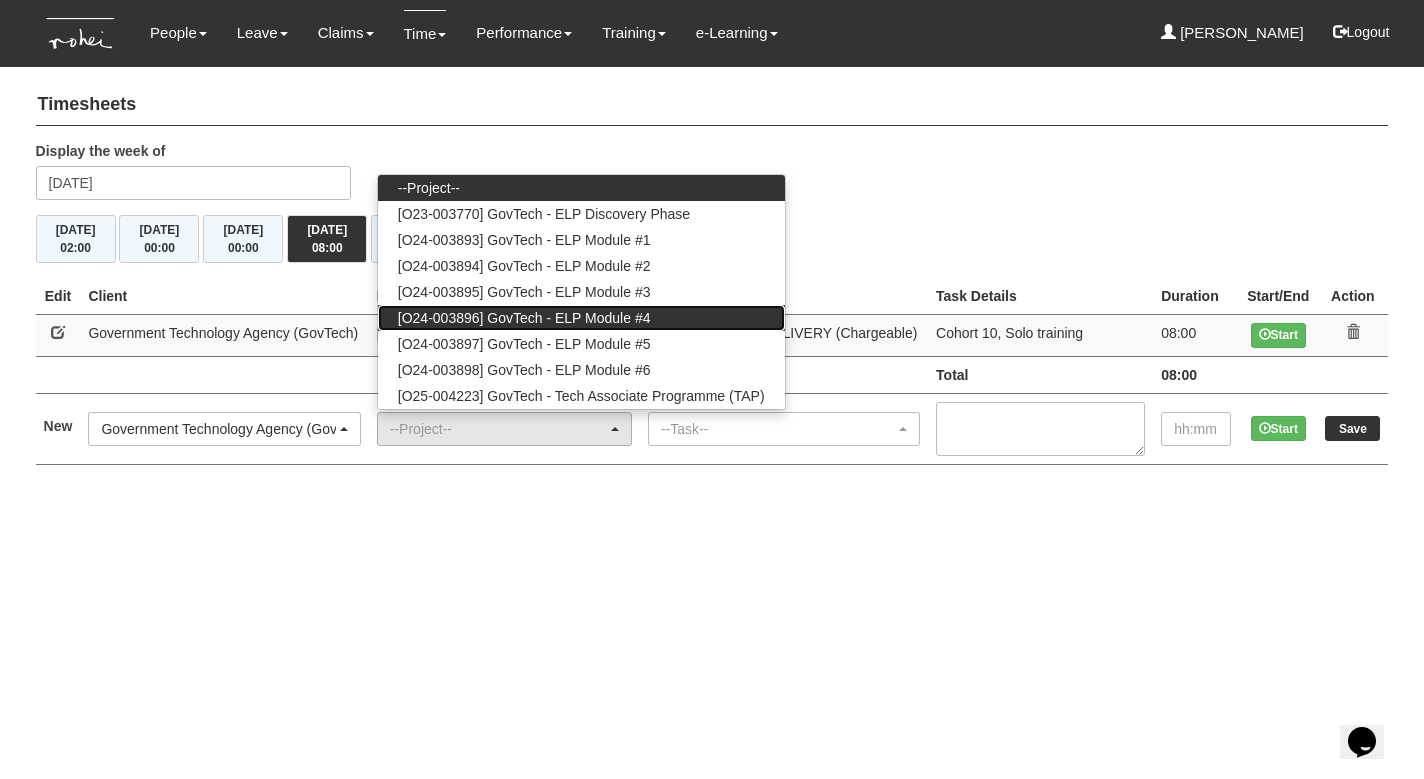 click on "[O24-003896] GovTech - ELP Module #4" at bounding box center (524, 318) 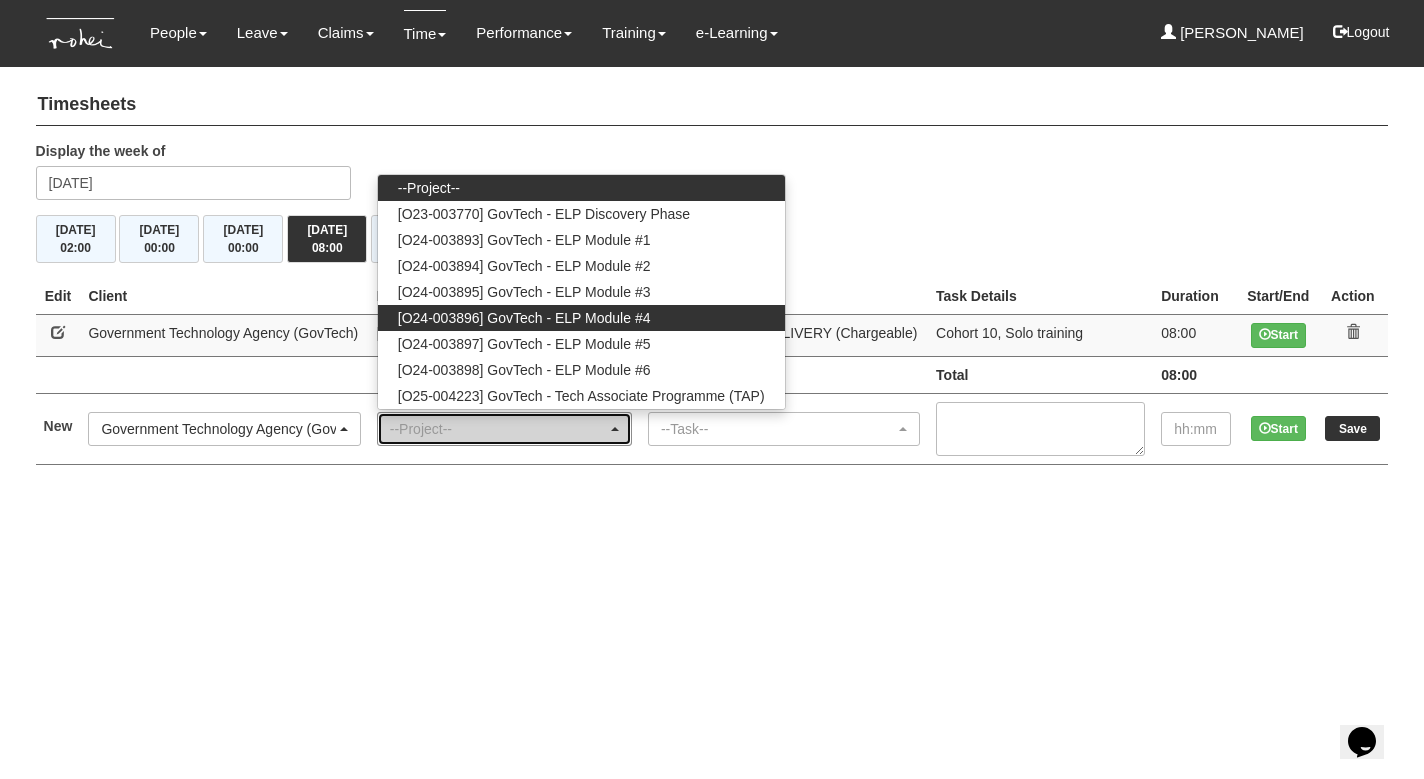 select on "2504" 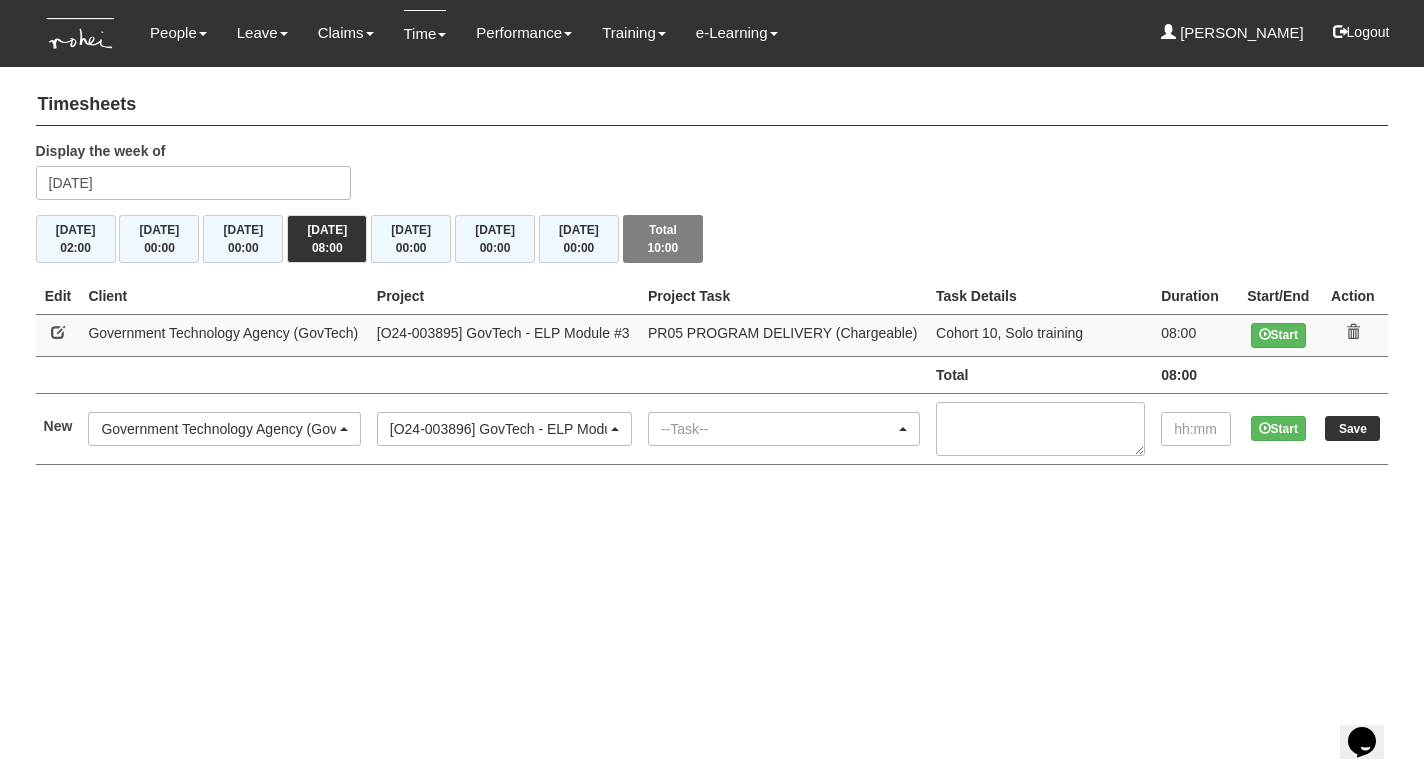 click on "--Task--" at bounding box center [778, 429] 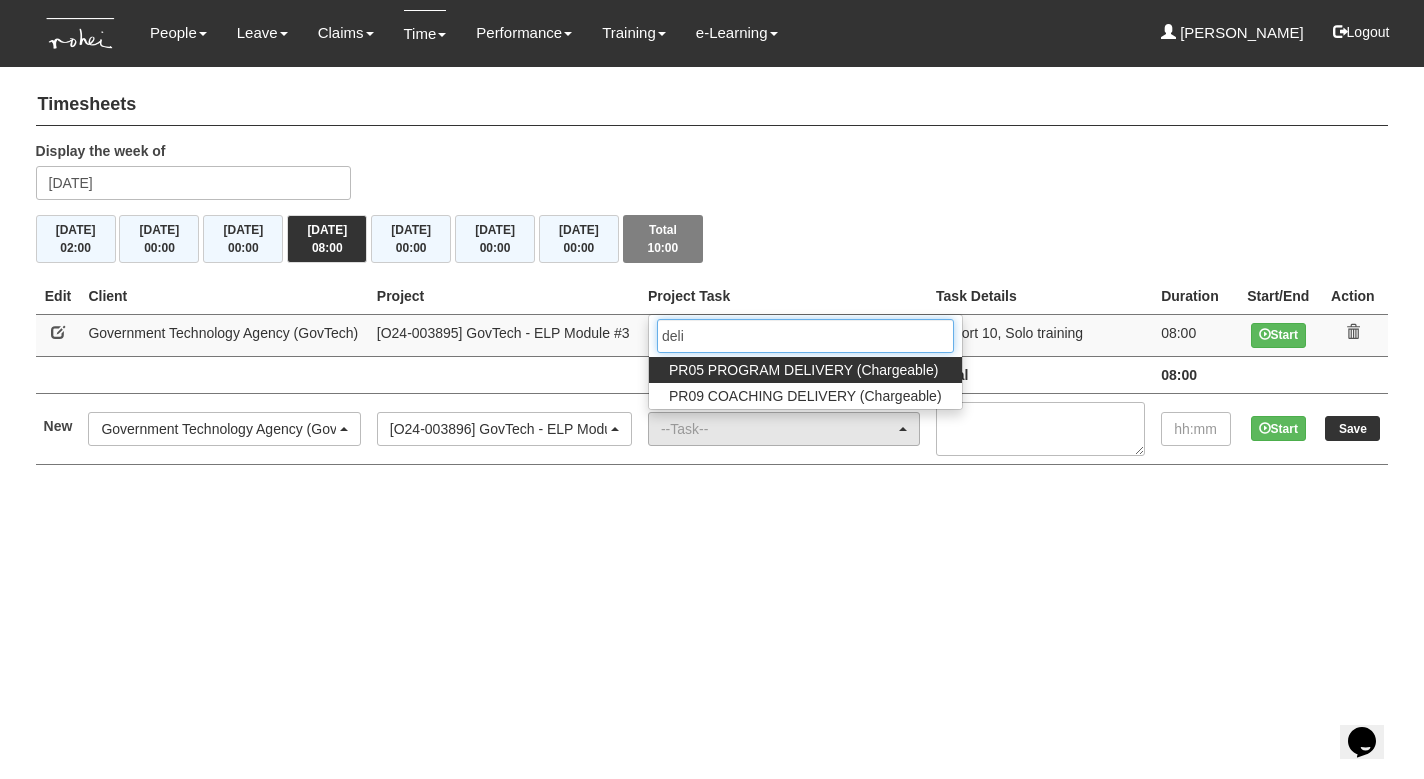 type on "deli" 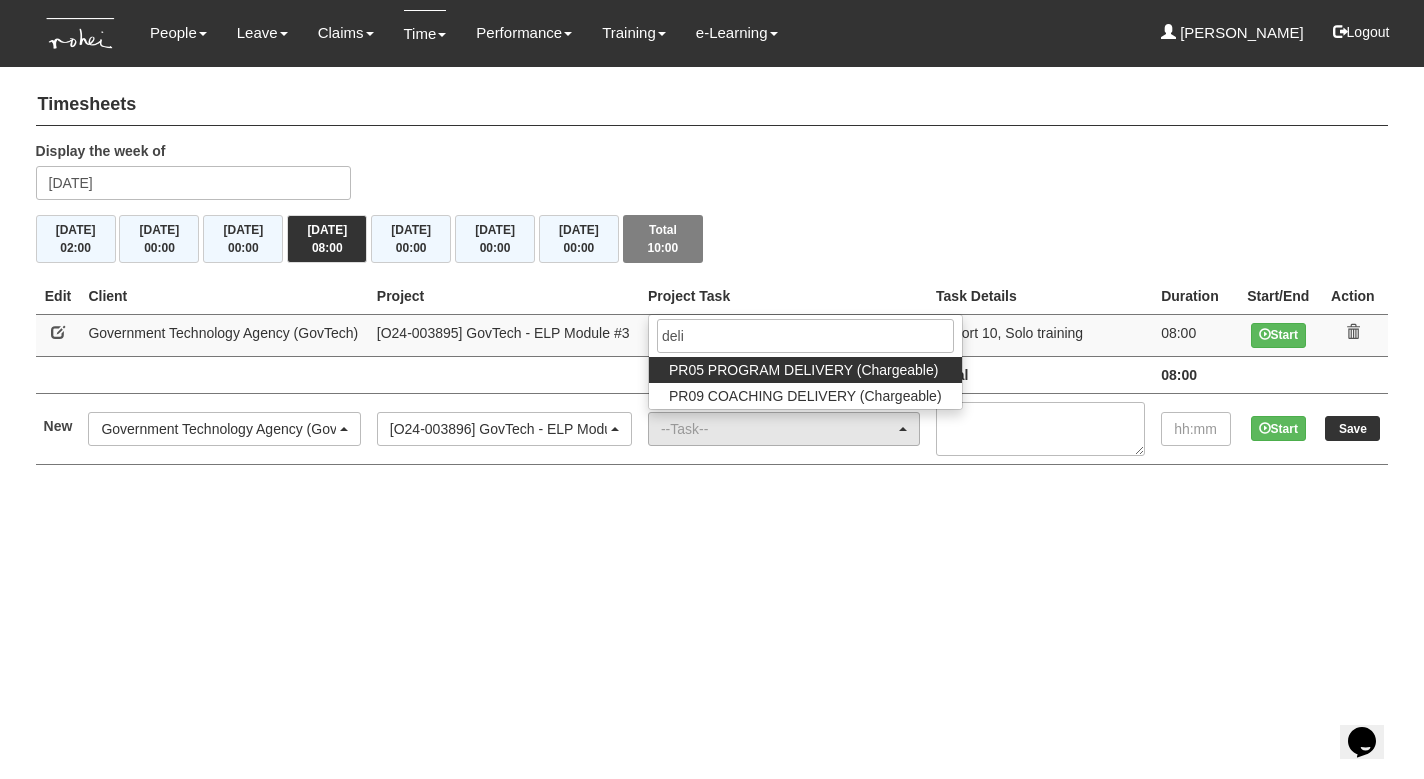 click on "PR05 PROGRAM DELIVERY (Chargeable)" at bounding box center (803, 370) 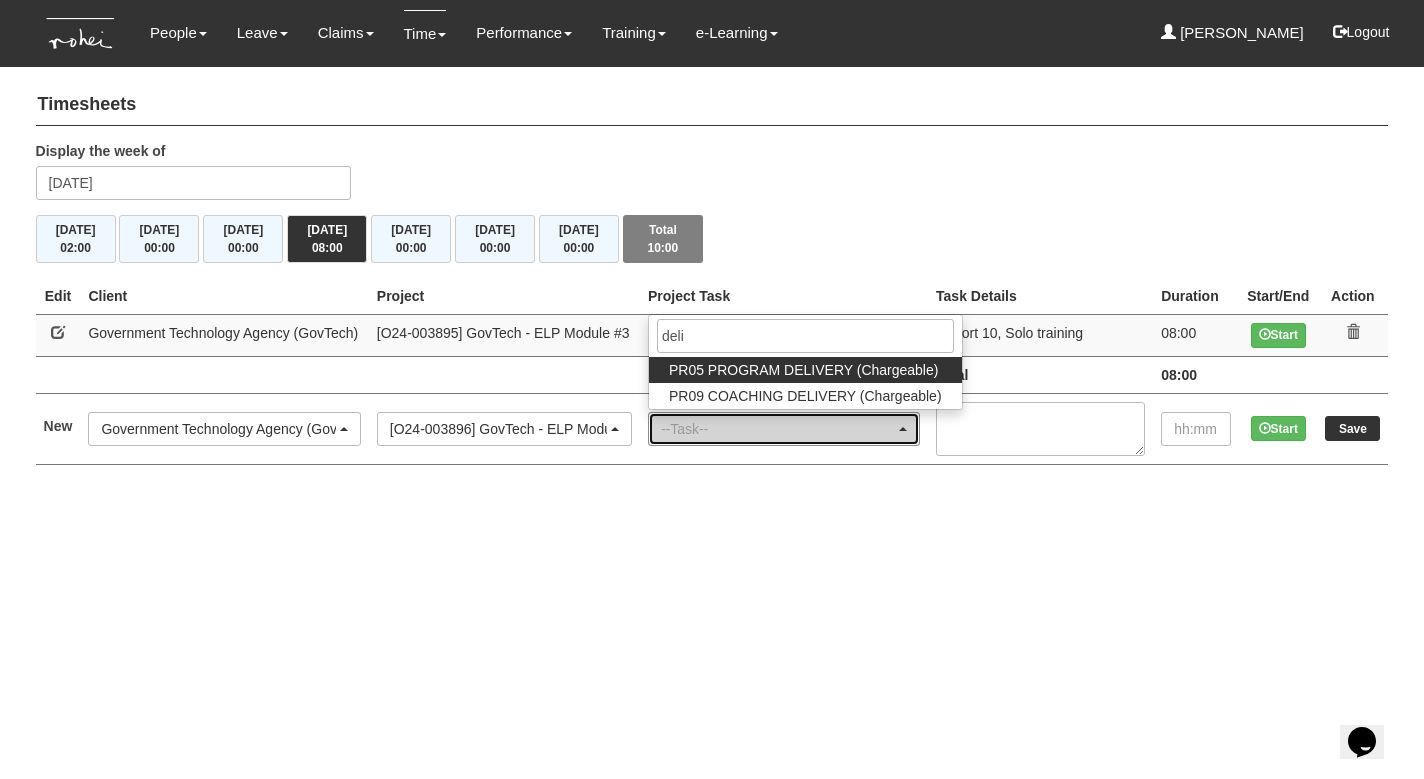 select on "89" 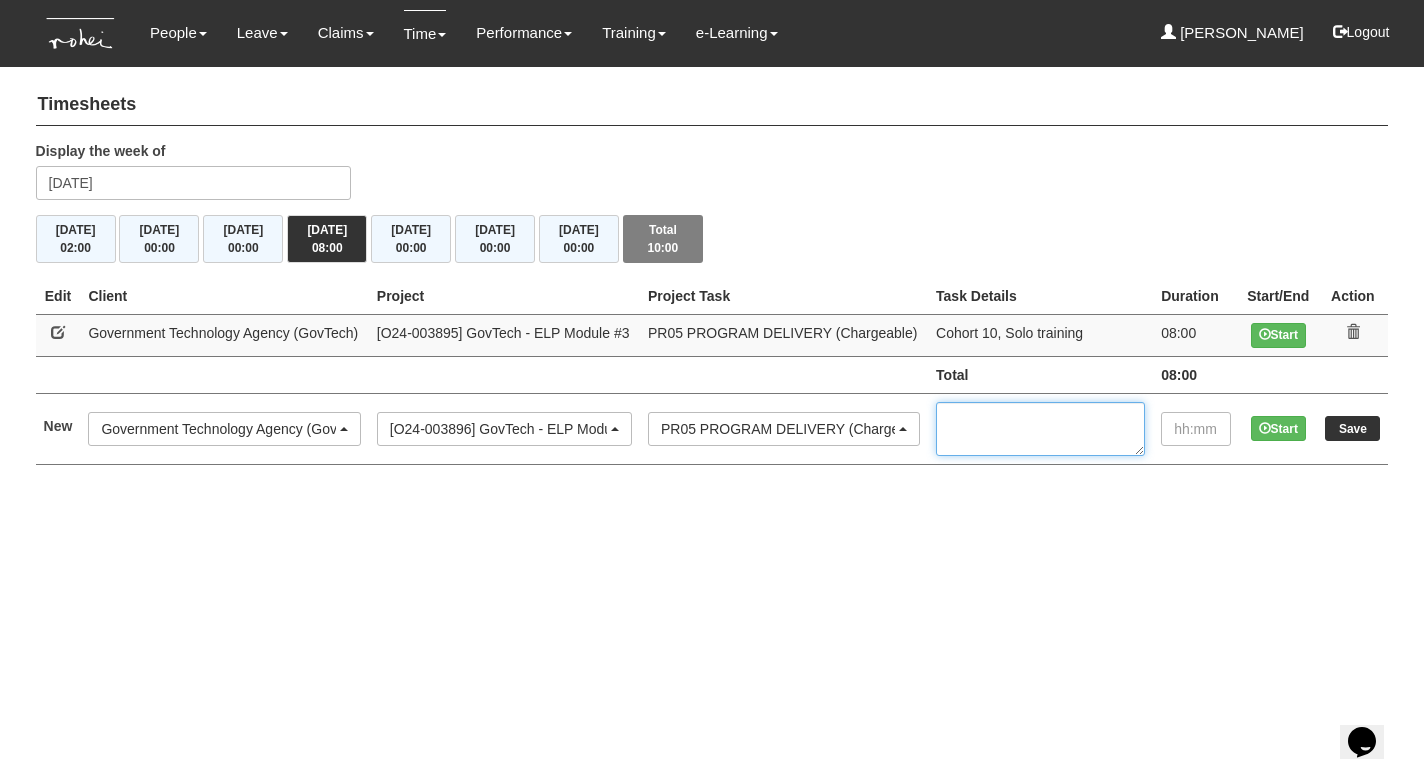click at bounding box center [1040, 429] 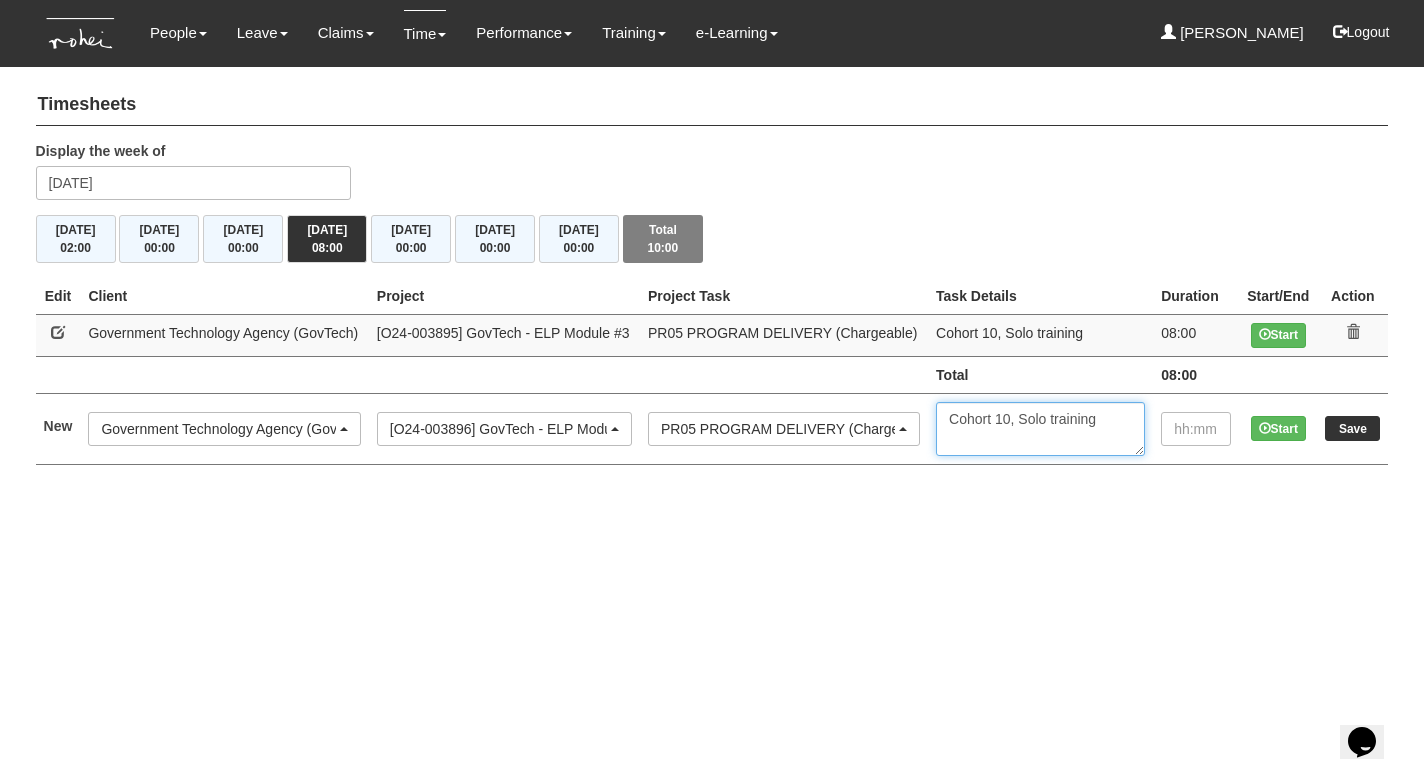 type on "Cohort 10, Solo training" 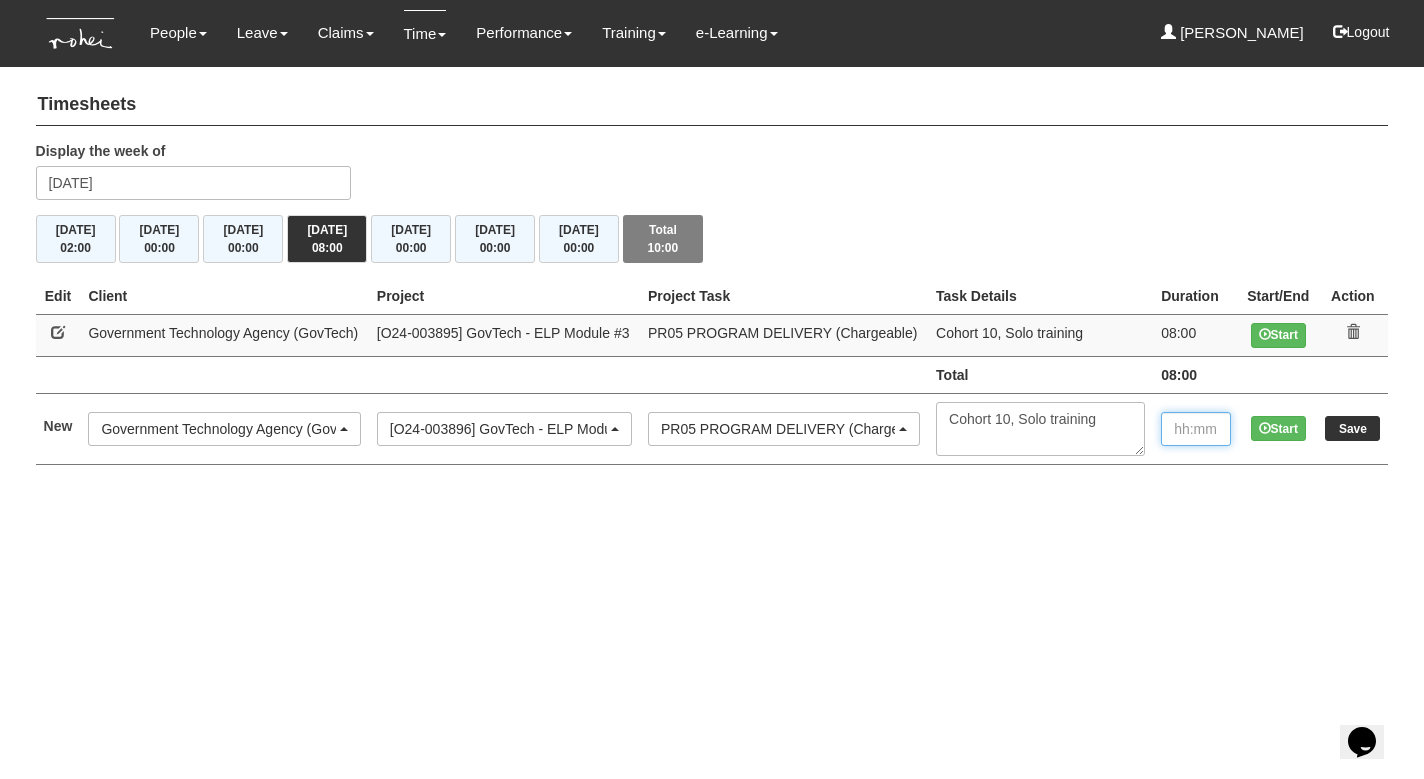 click at bounding box center (1196, 429) 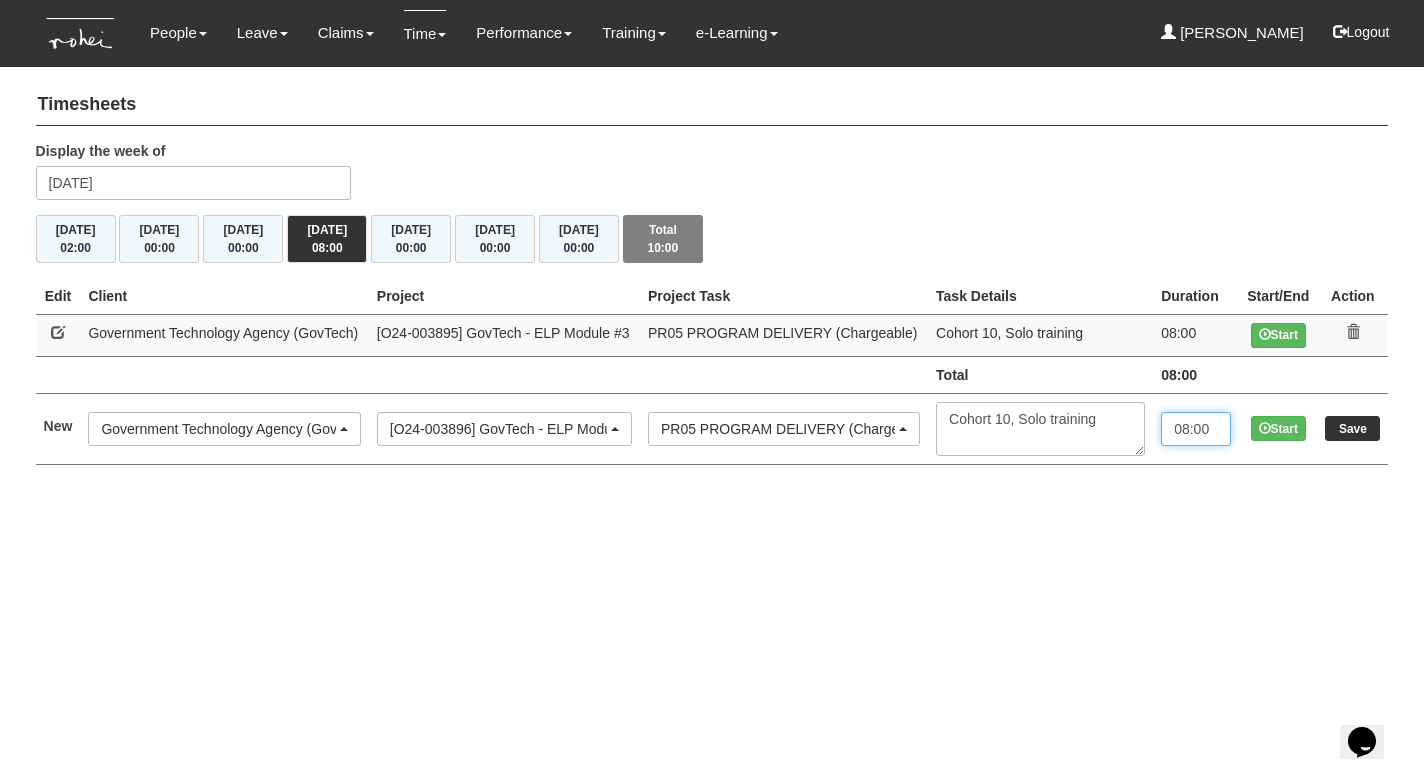 type on "08:00" 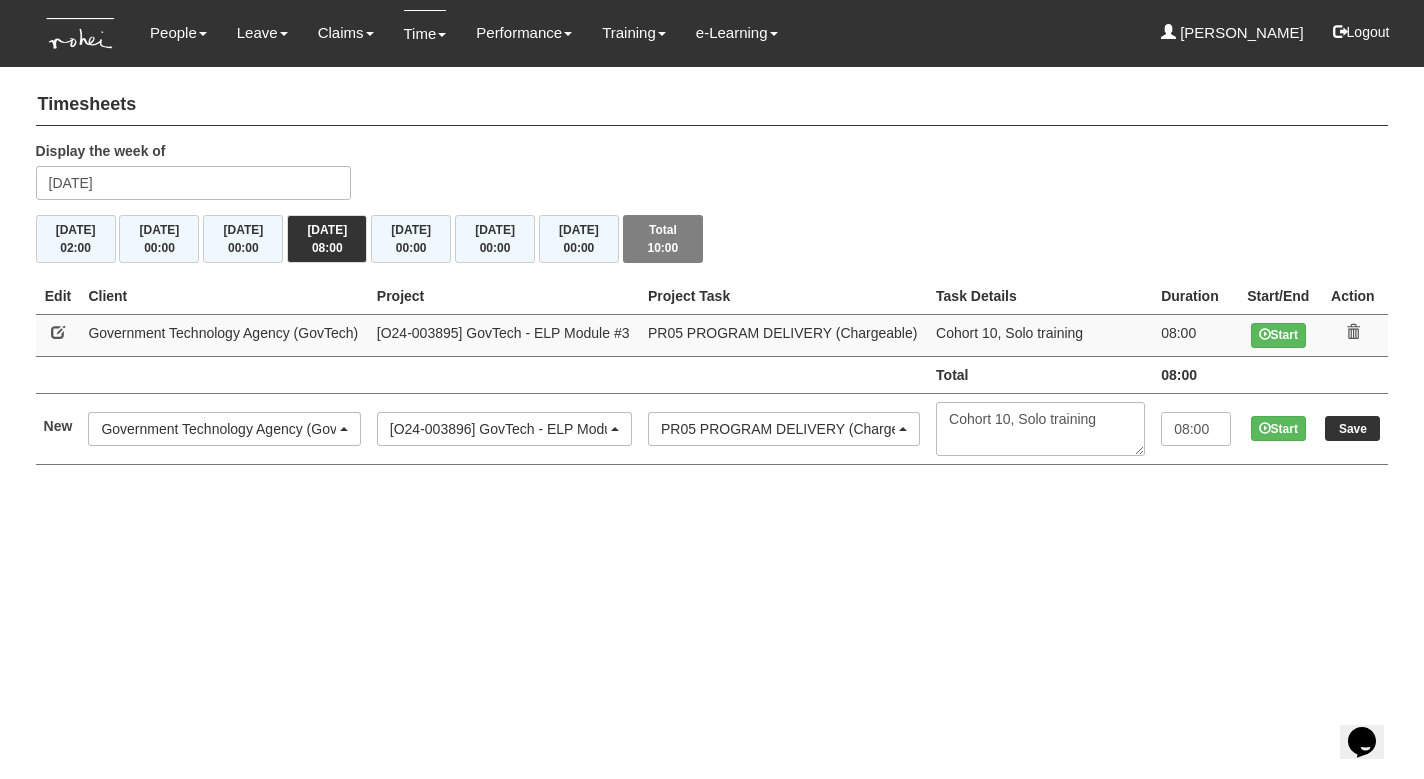 click on "Save" at bounding box center (1352, 428) 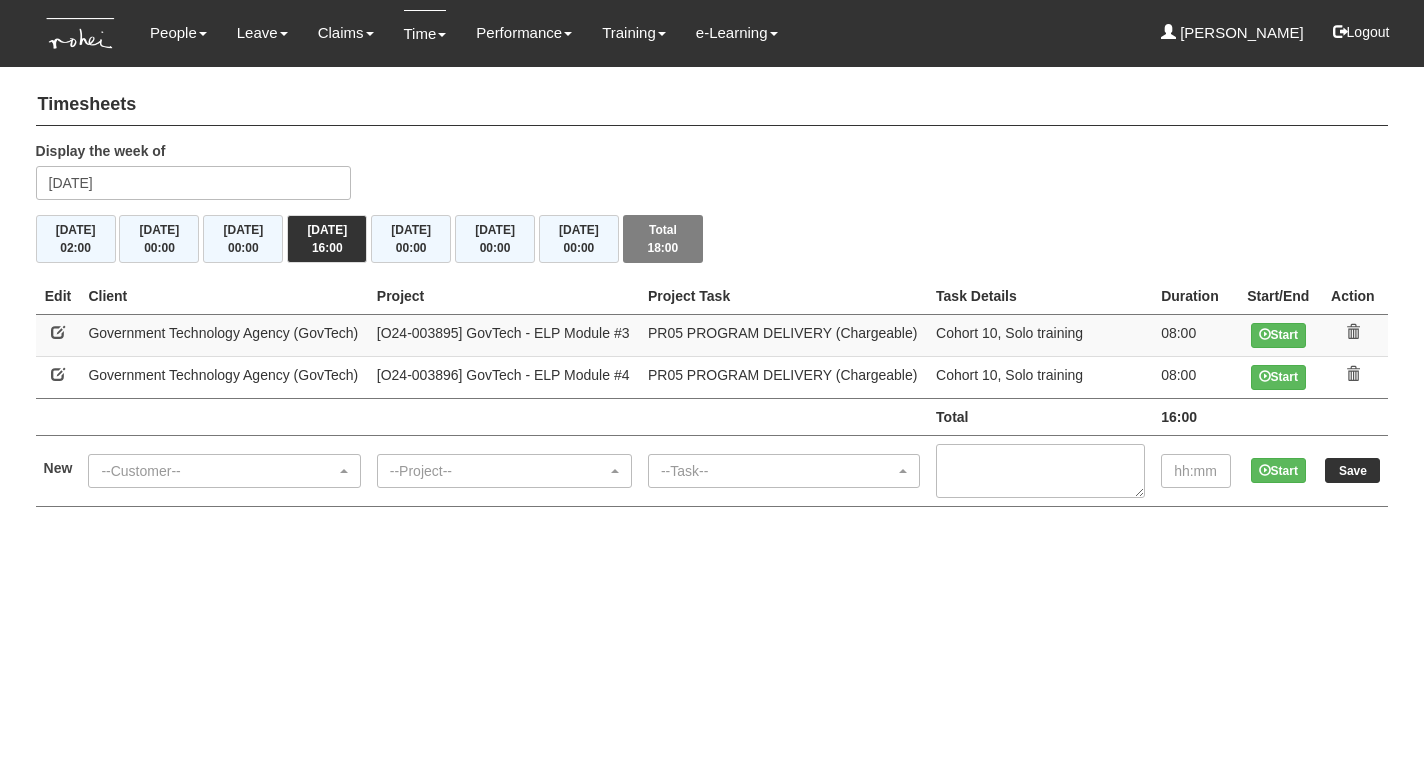 scroll, scrollTop: 0, scrollLeft: 0, axis: both 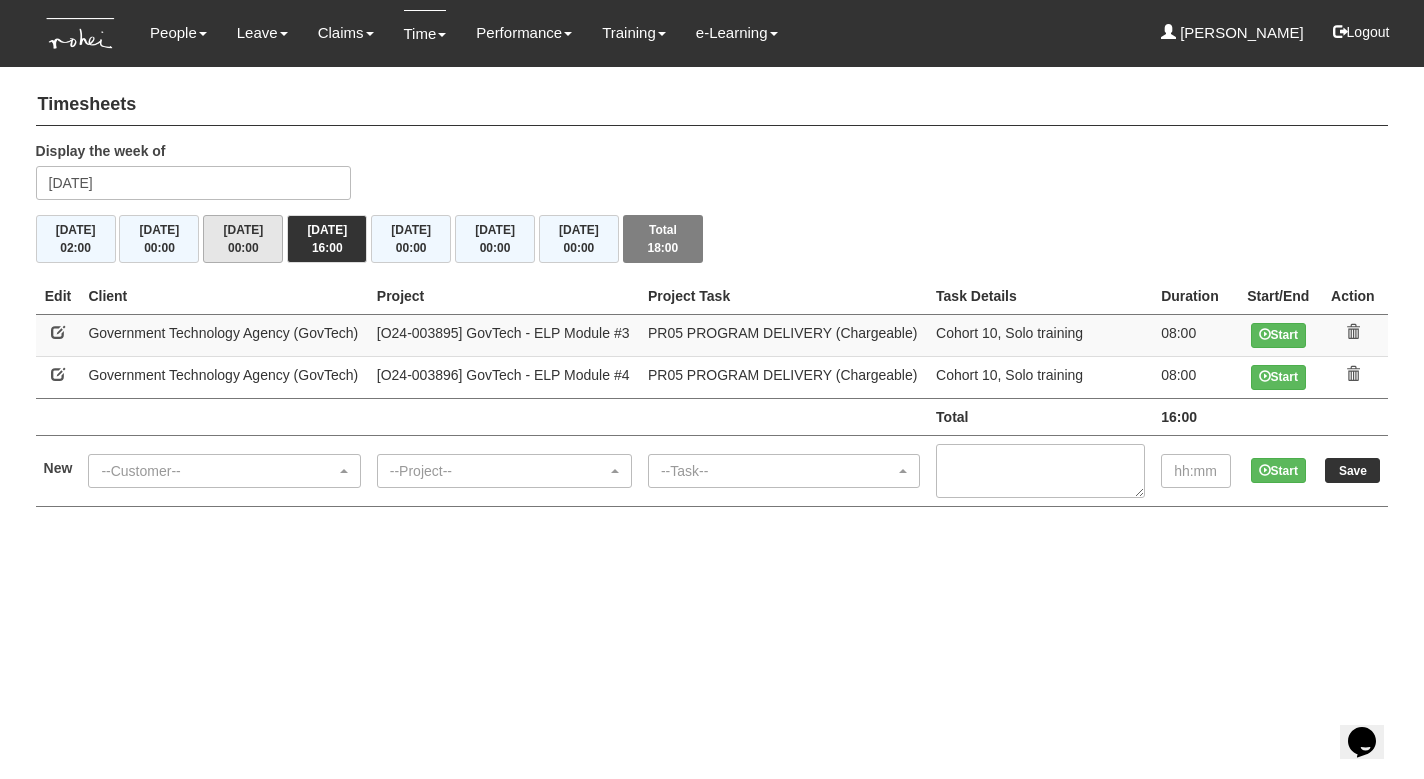 click on "Wed 16/7 00:00" at bounding box center (243, 239) 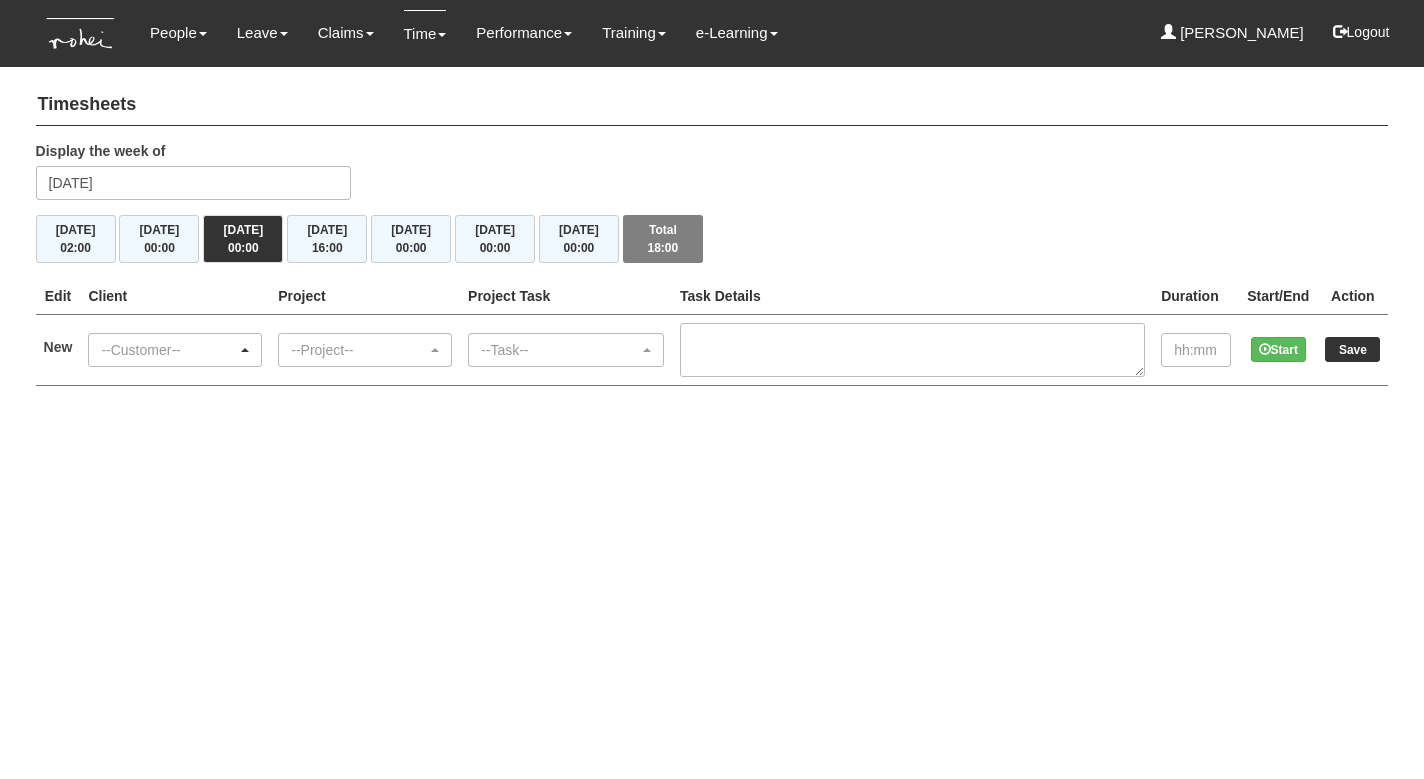 scroll, scrollTop: 0, scrollLeft: 0, axis: both 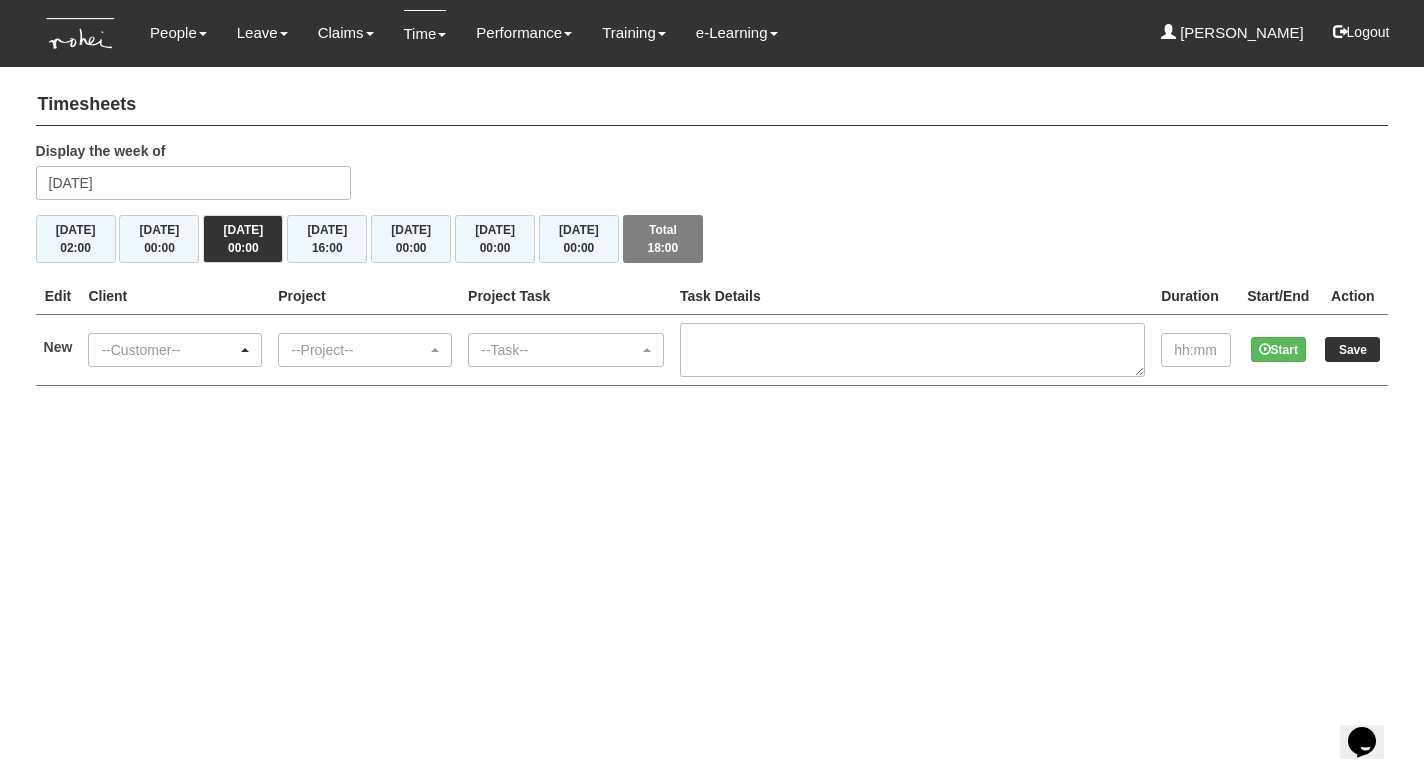 click on "--Customer--" at bounding box center (169, 350) 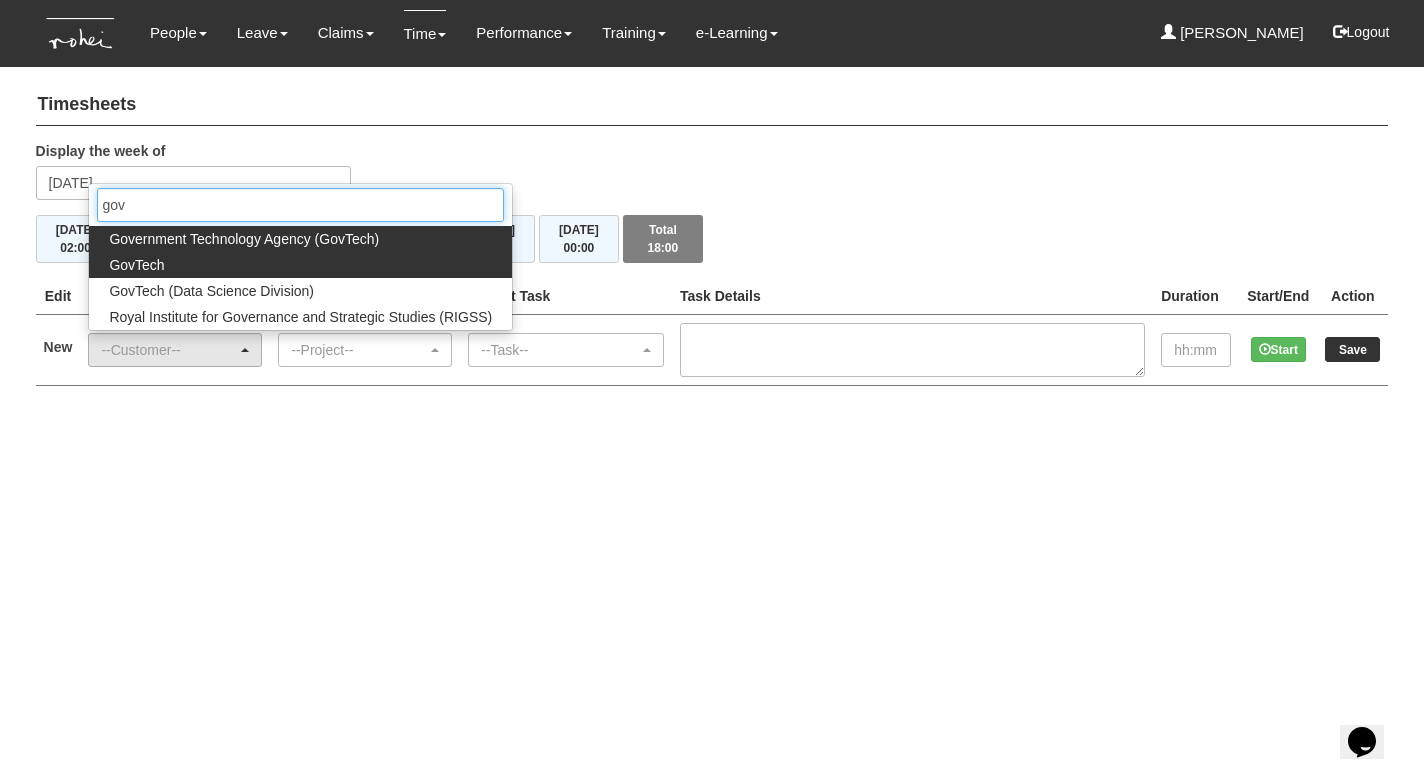 type on "gov" 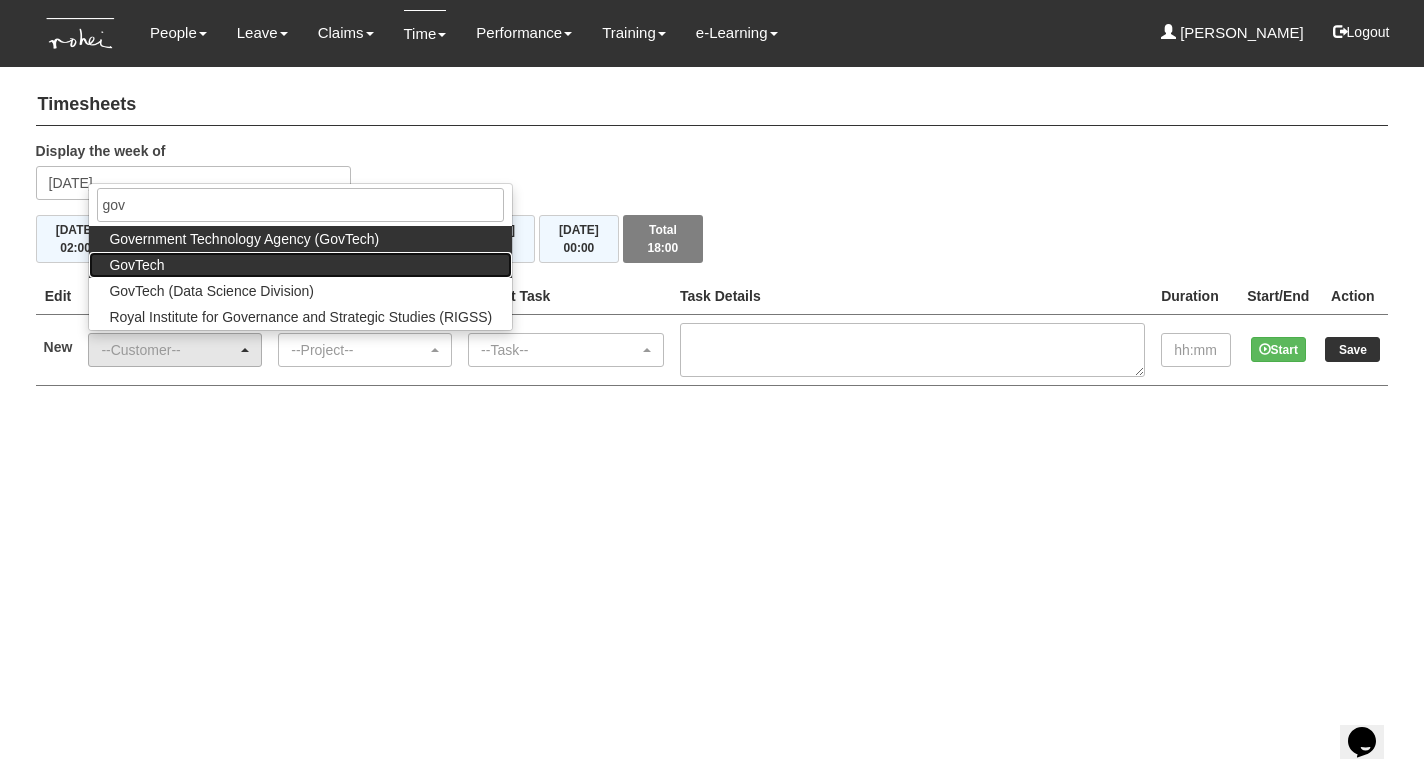 click on "GovTech" at bounding box center (136, 265) 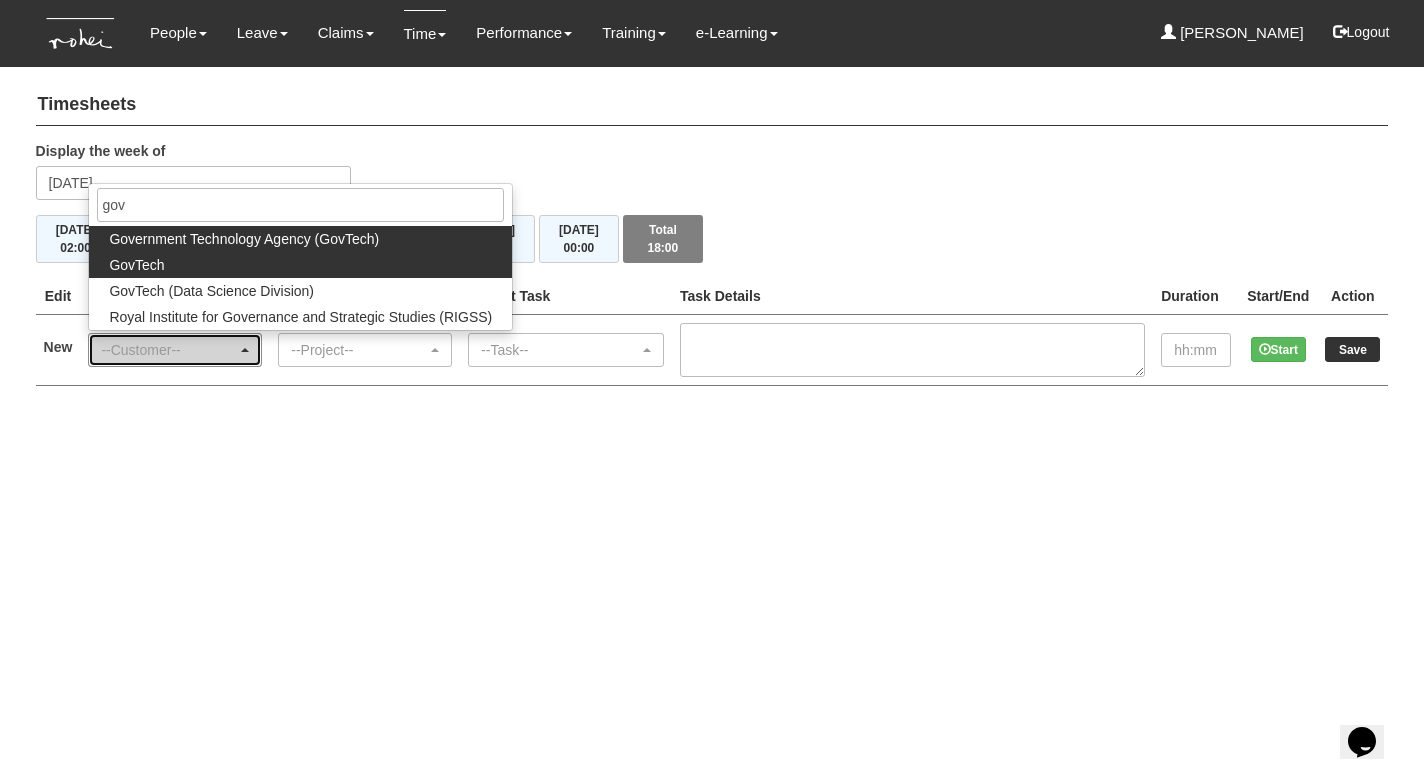 select on "427" 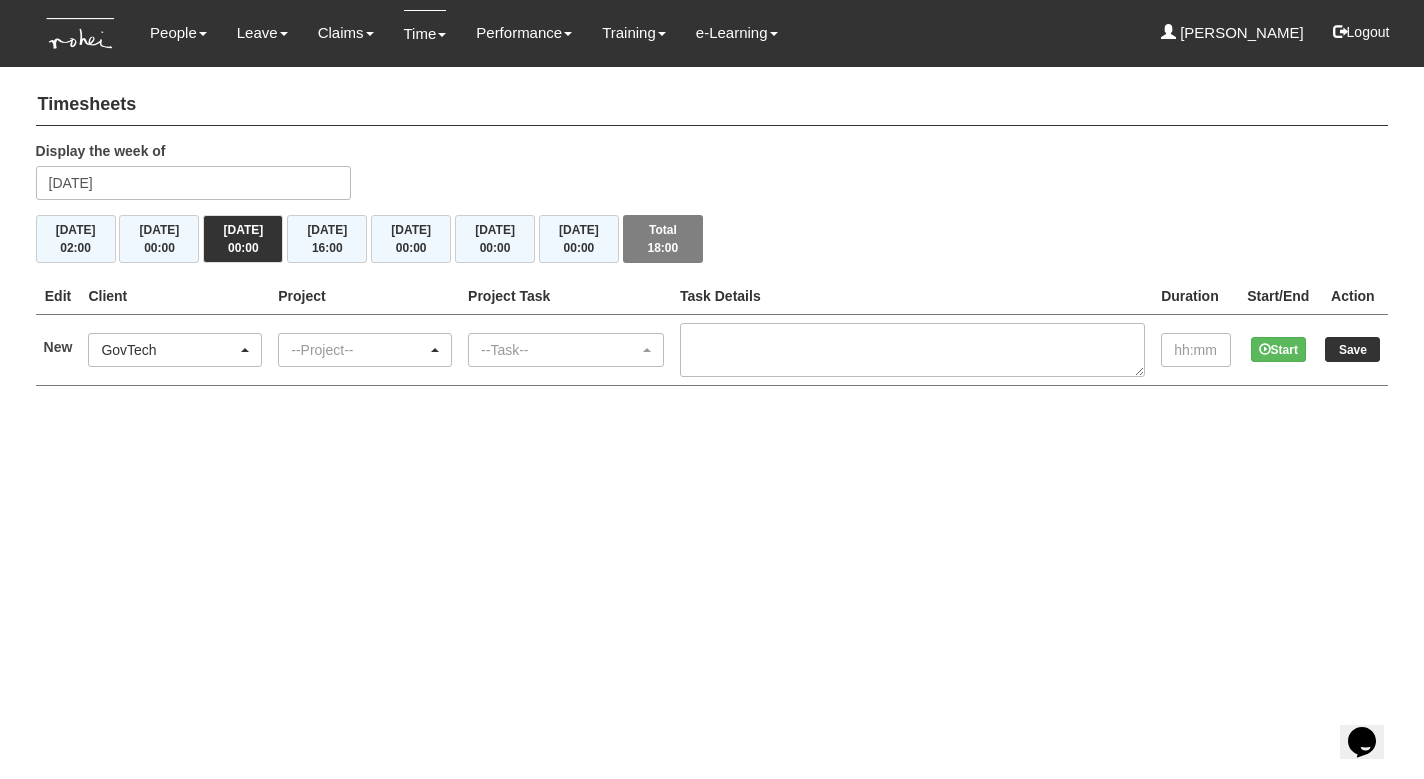 click on "--Project--" at bounding box center [359, 350] 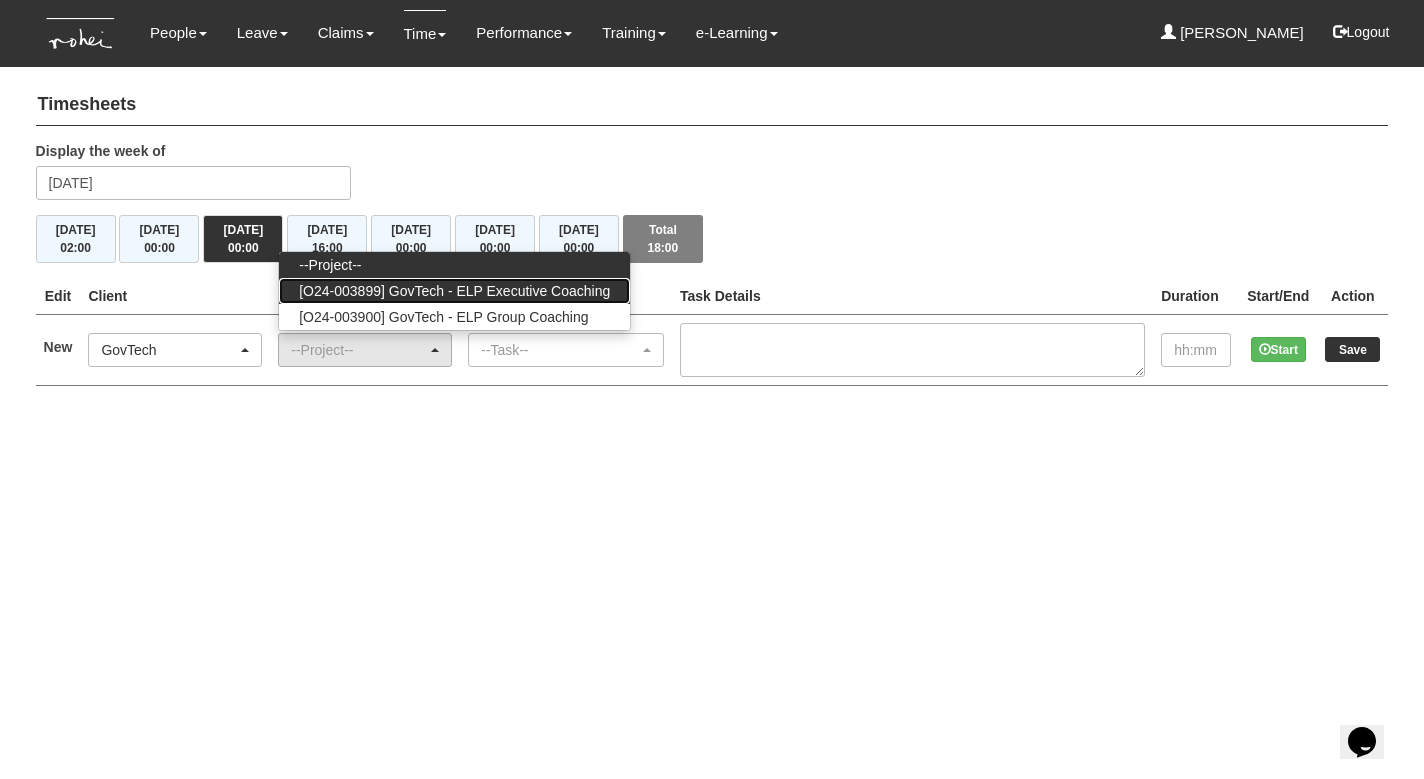 click on "[O24-003899] GovTech - ELP Executive Coaching" at bounding box center (454, 291) 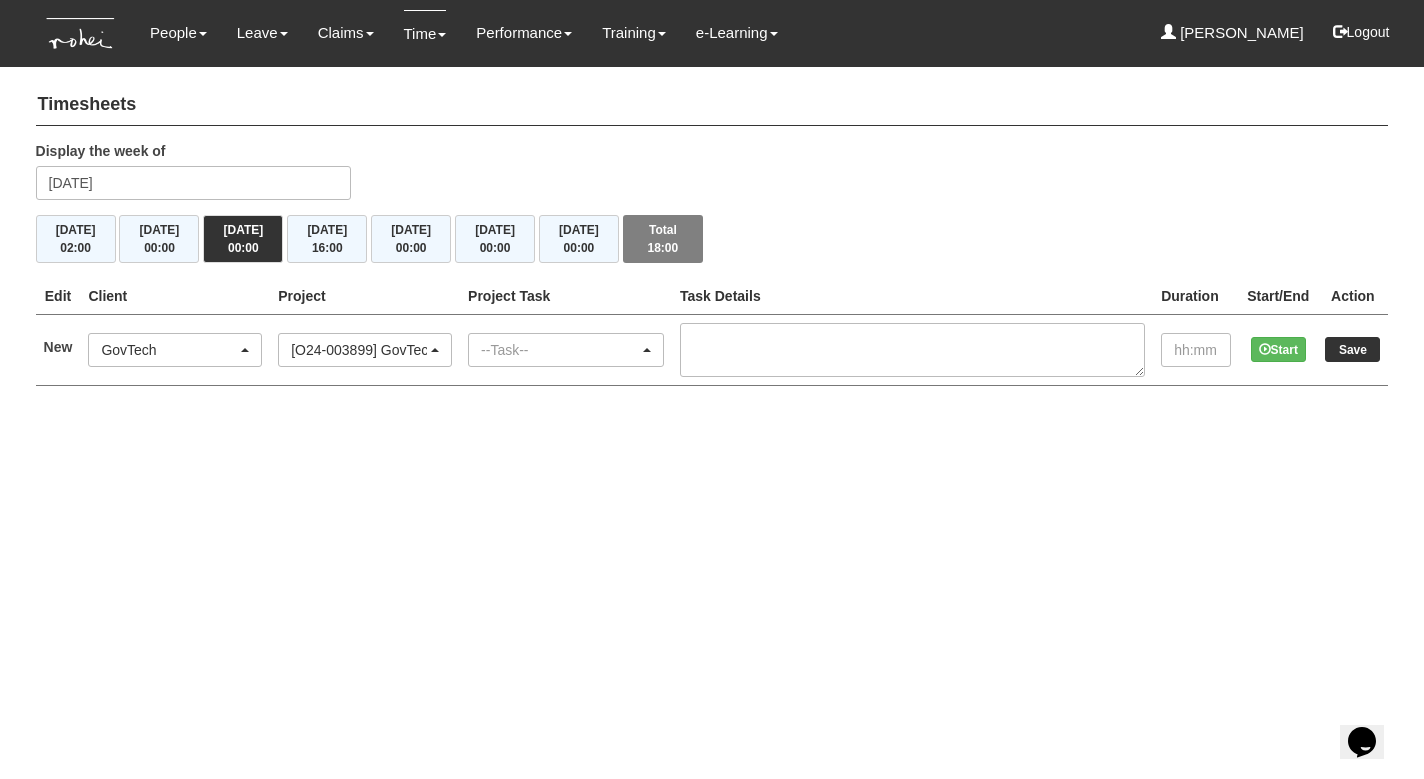 click on "--Task--" at bounding box center (560, 350) 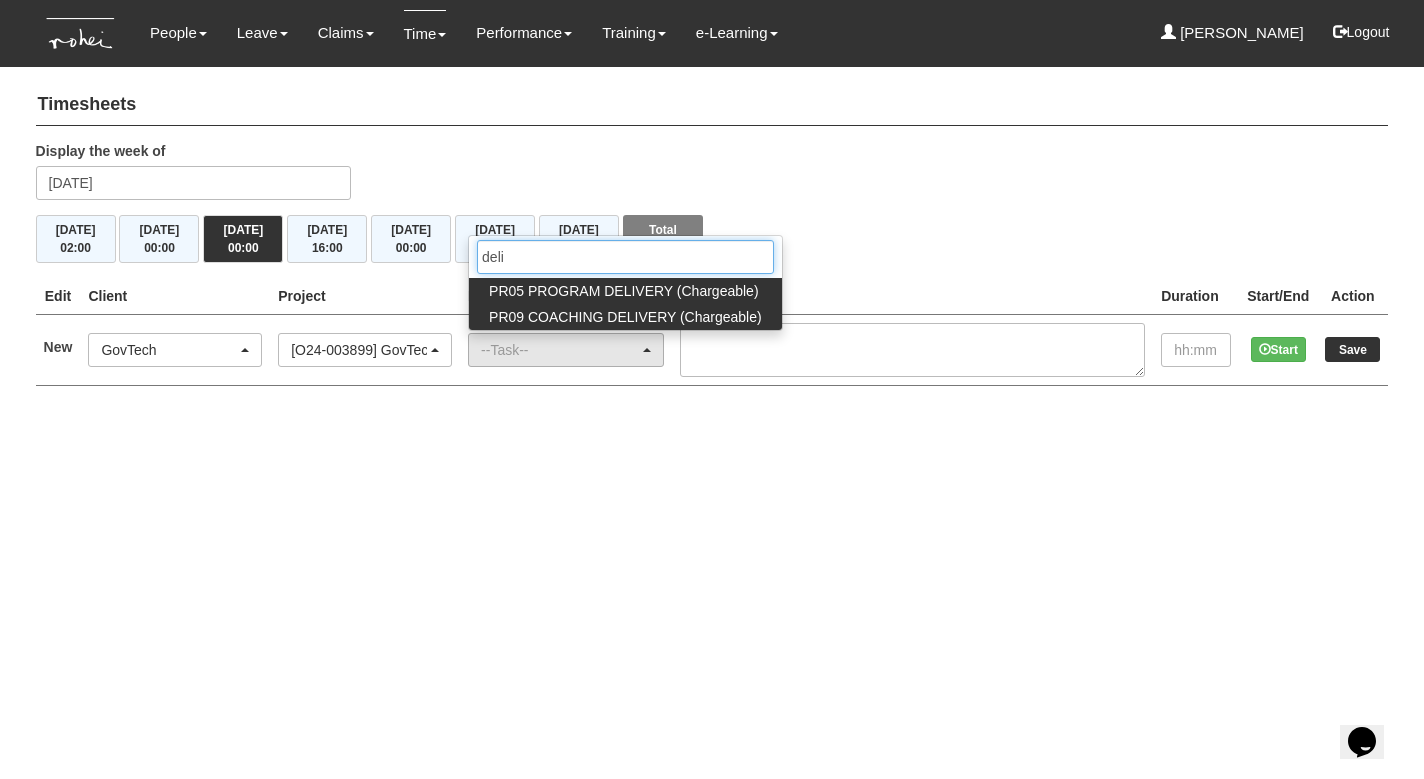 type on "deli" 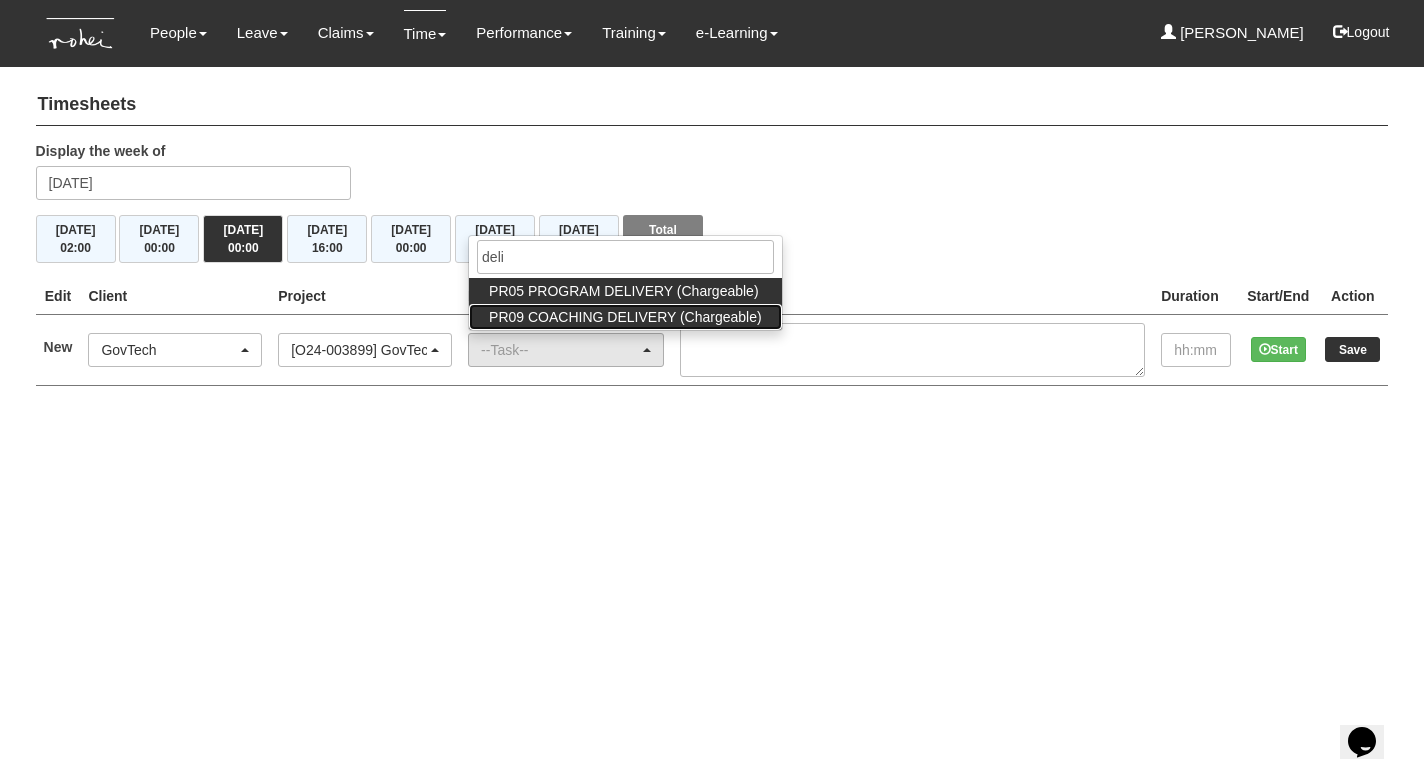 click on "PR09 COACHING DELIVERY (Chargeable)" at bounding box center (625, 317) 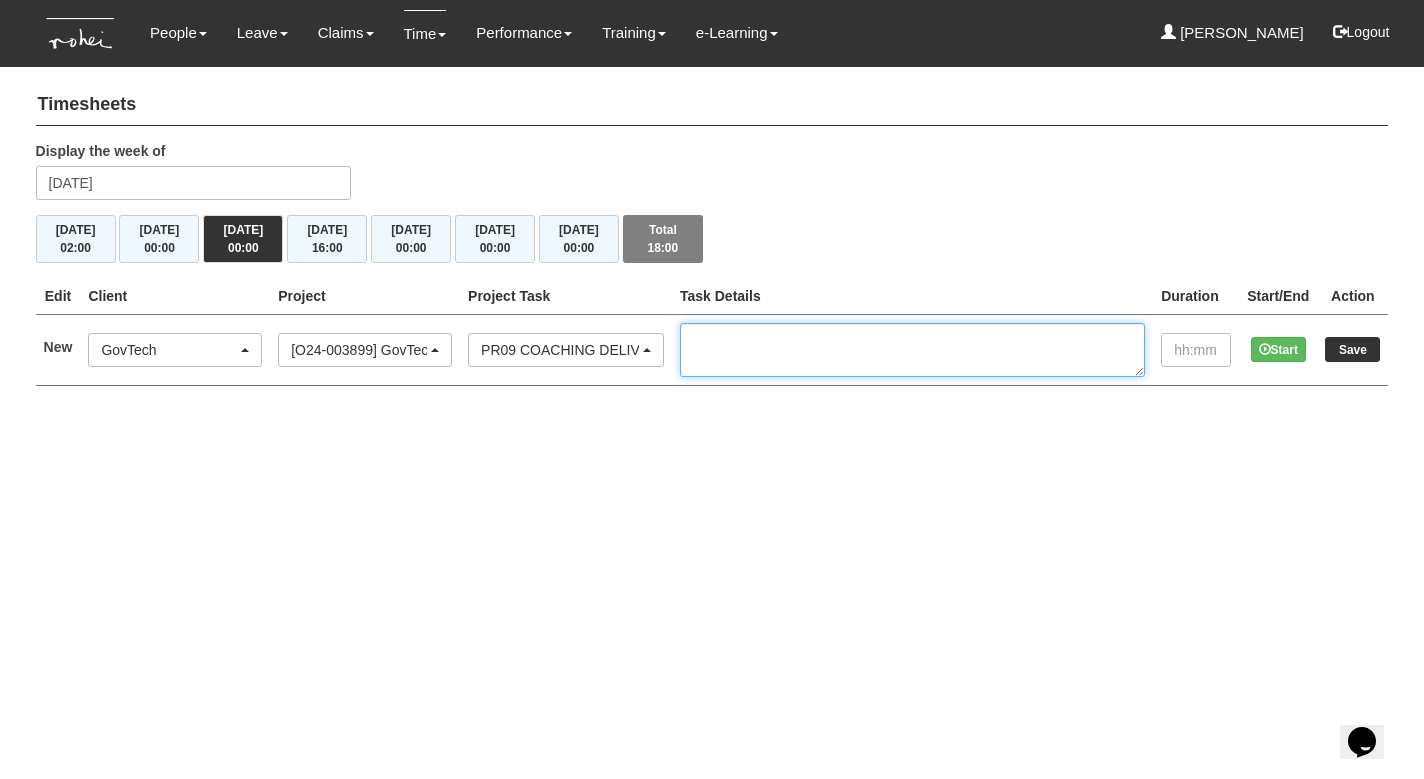 click at bounding box center (912, 350) 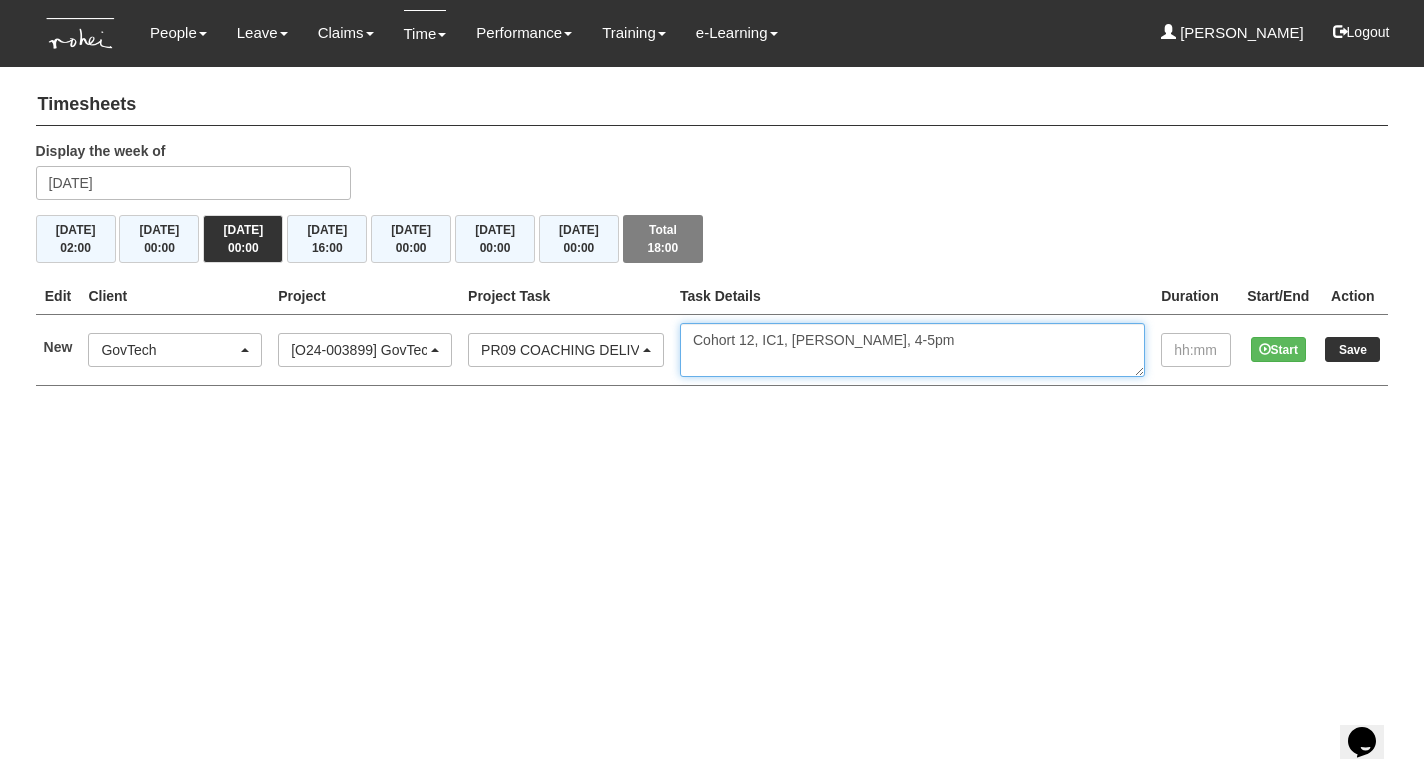 click on "Cohort 12, IC1, [PERSON_NAME], 4-5pm" at bounding box center (912, 350) 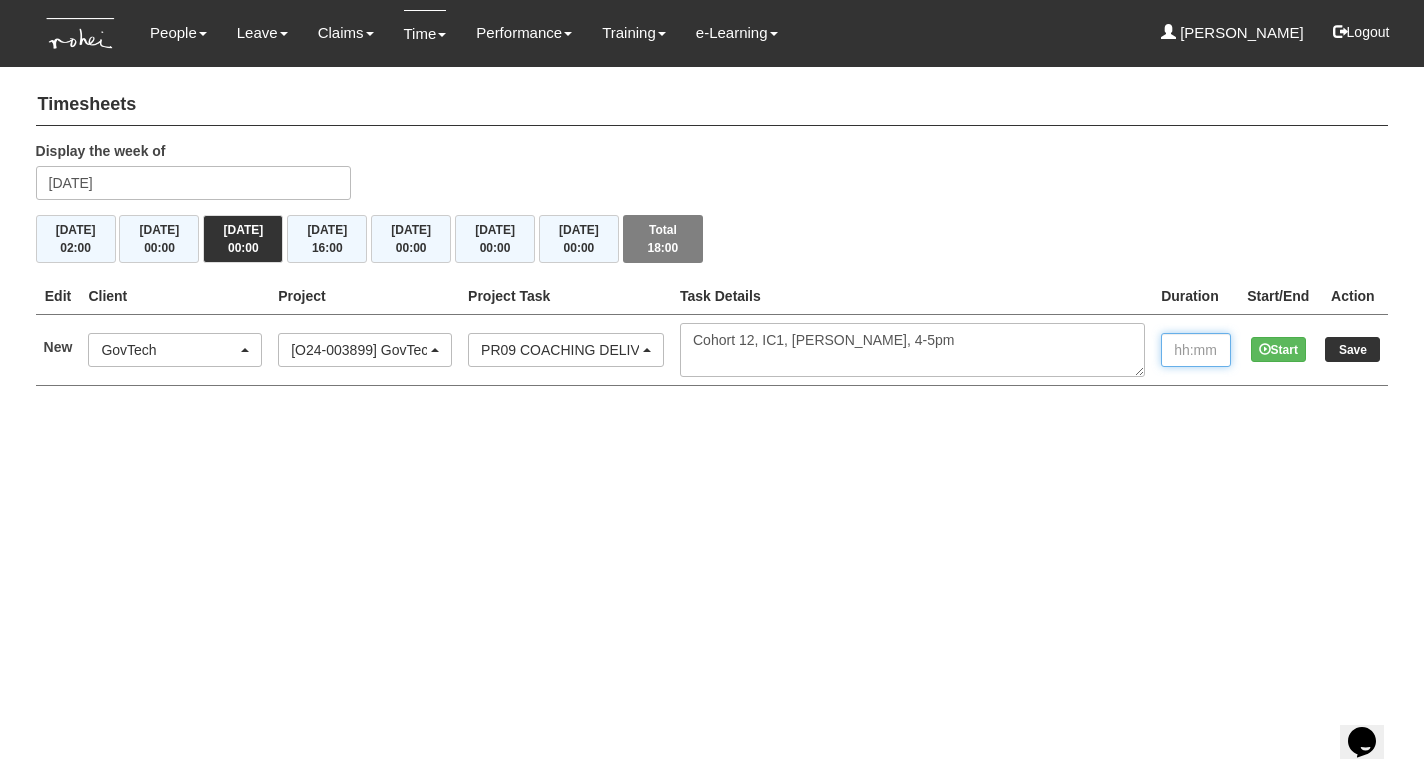 click at bounding box center [1196, 350] 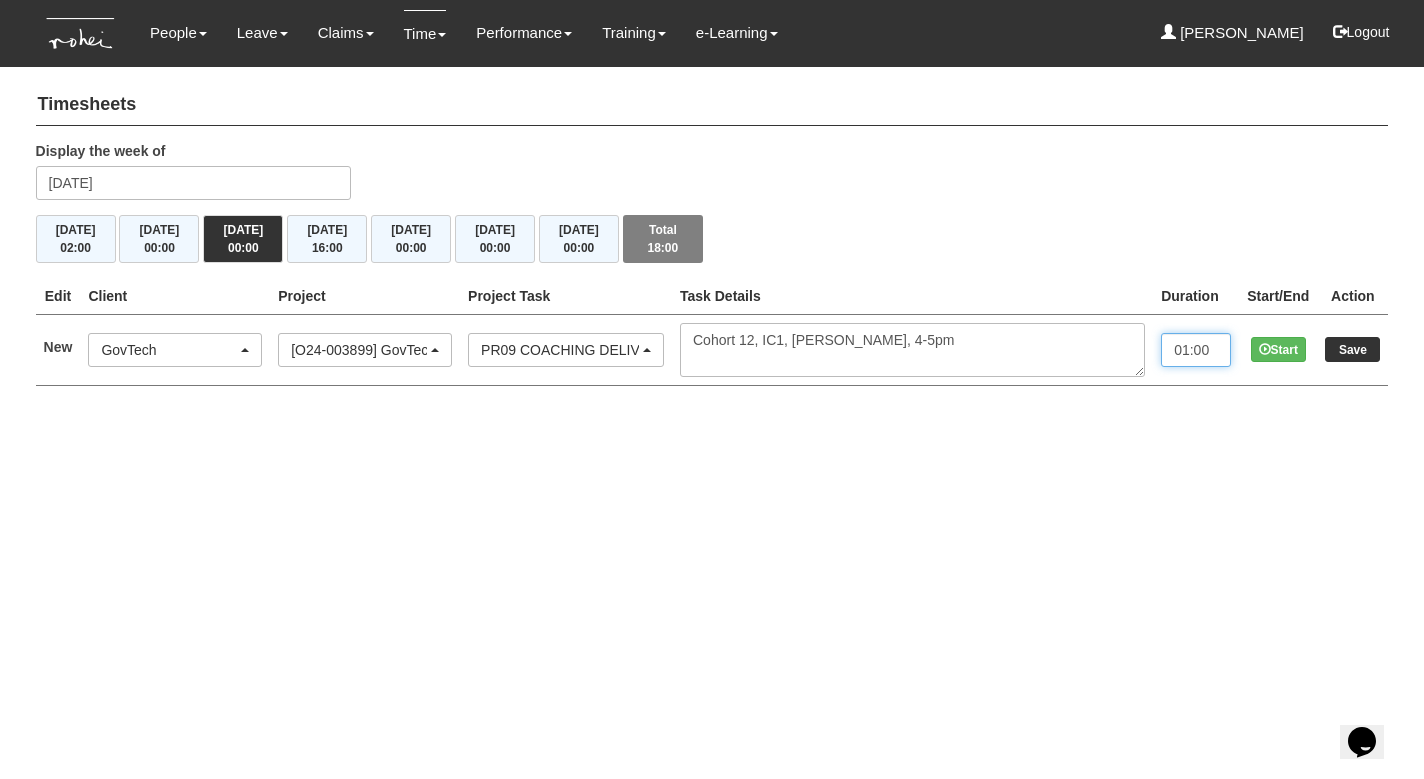 type on "01:00" 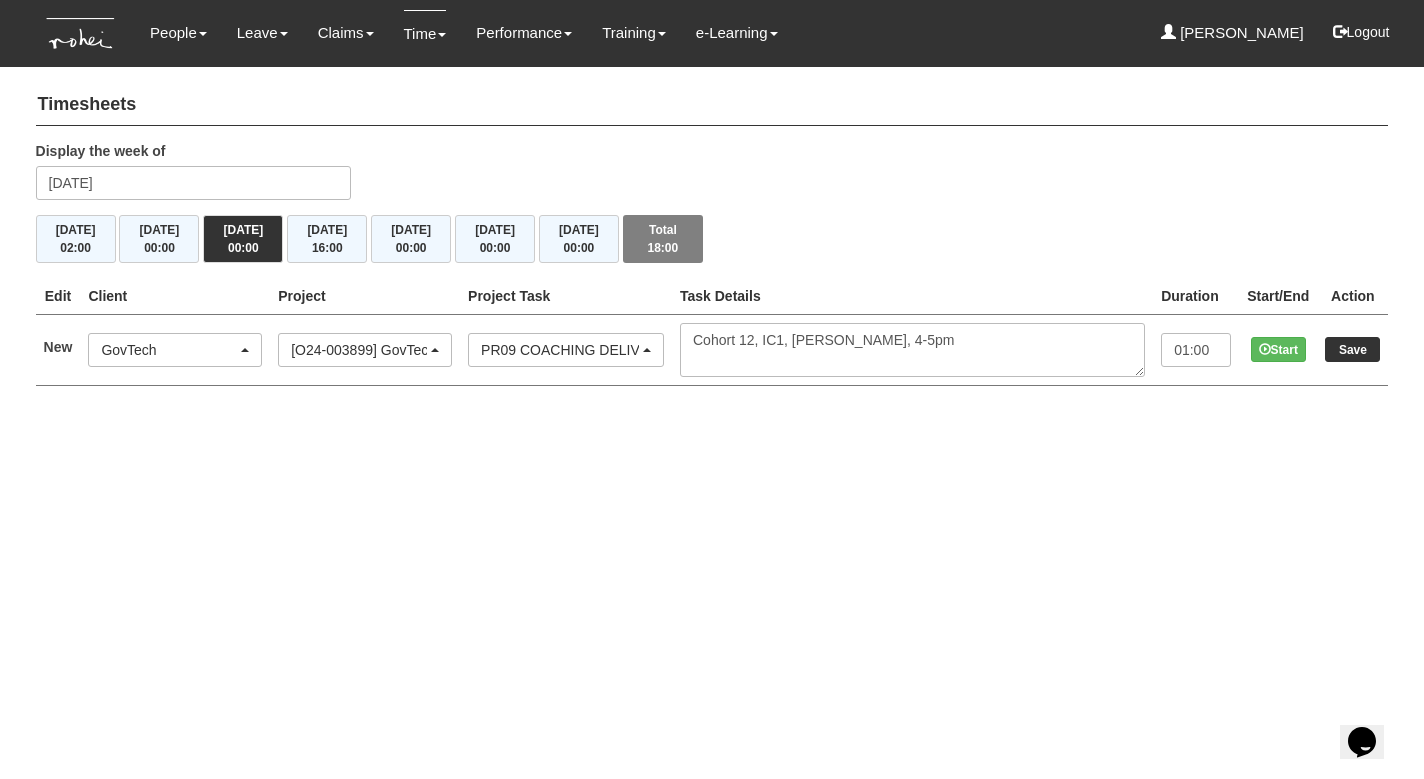 click on "Save" at bounding box center (1352, 349) 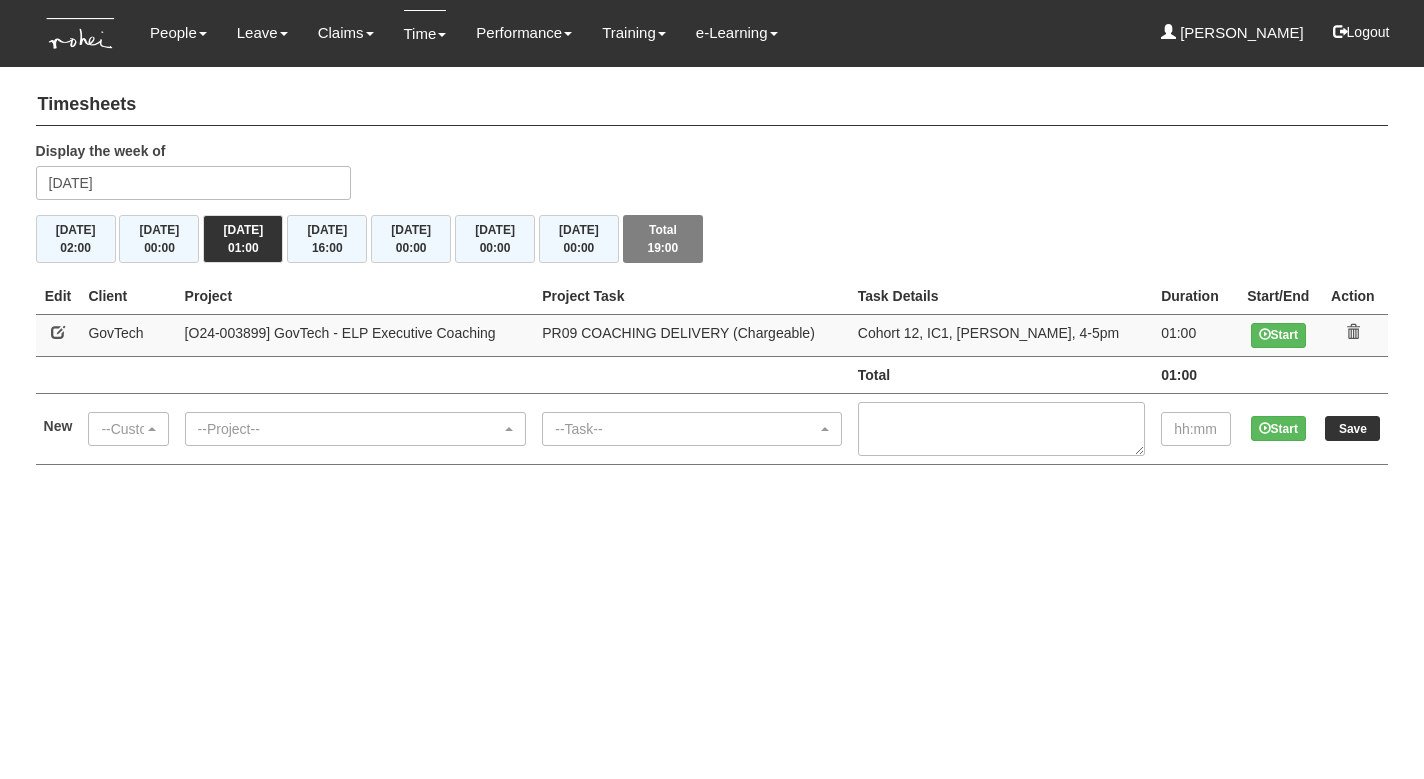 scroll, scrollTop: 0, scrollLeft: 0, axis: both 